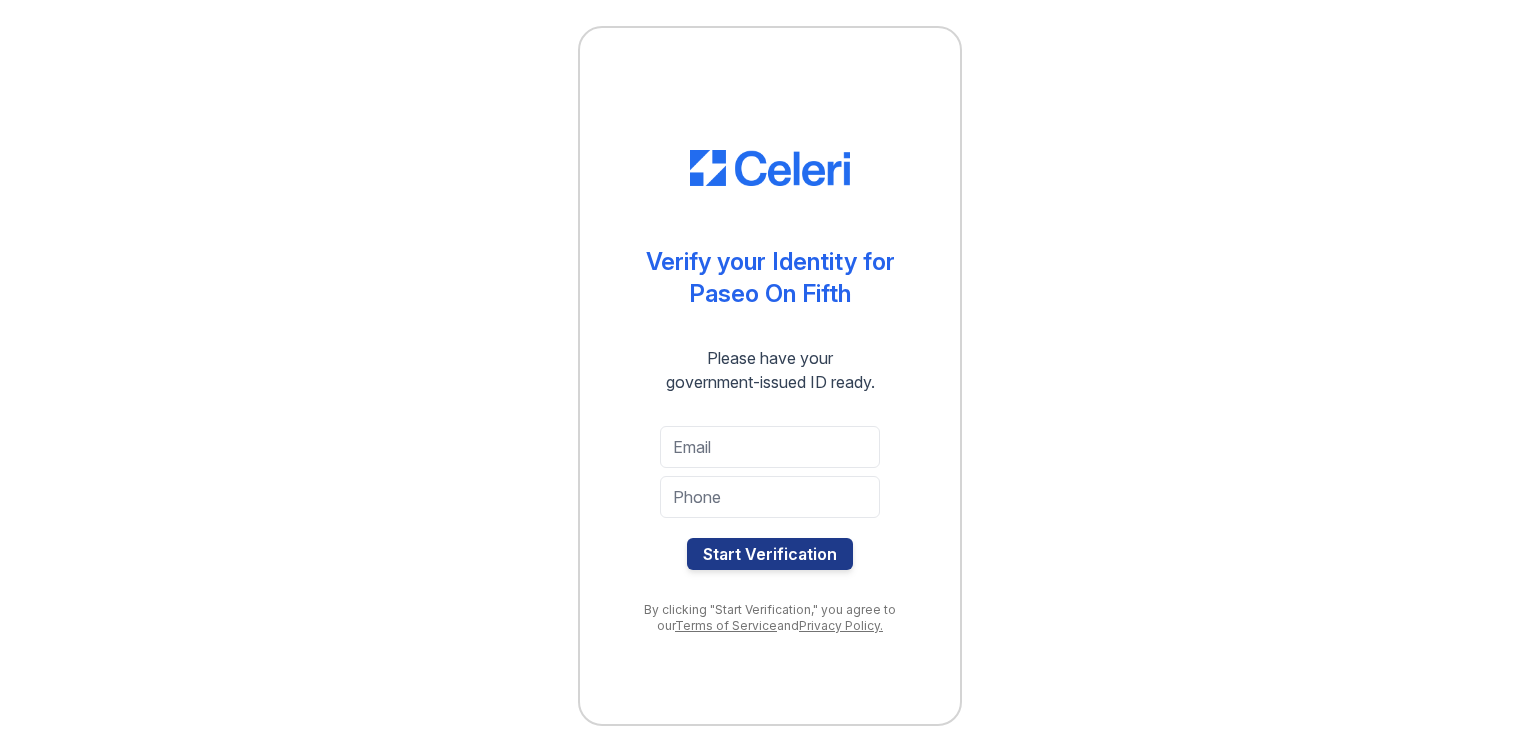 scroll, scrollTop: 0, scrollLeft: 0, axis: both 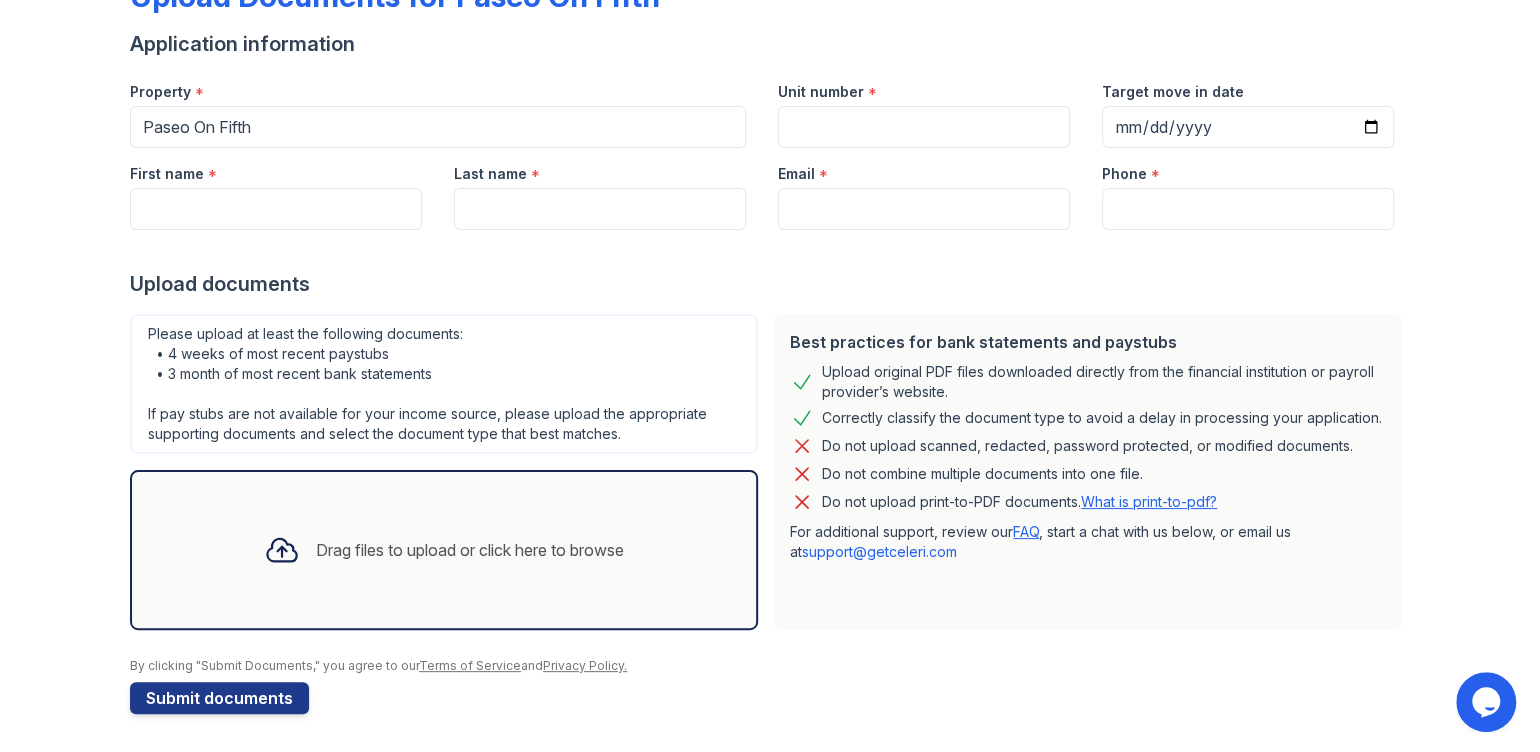 click on "What is print-to-pdf?" at bounding box center [1149, 501] 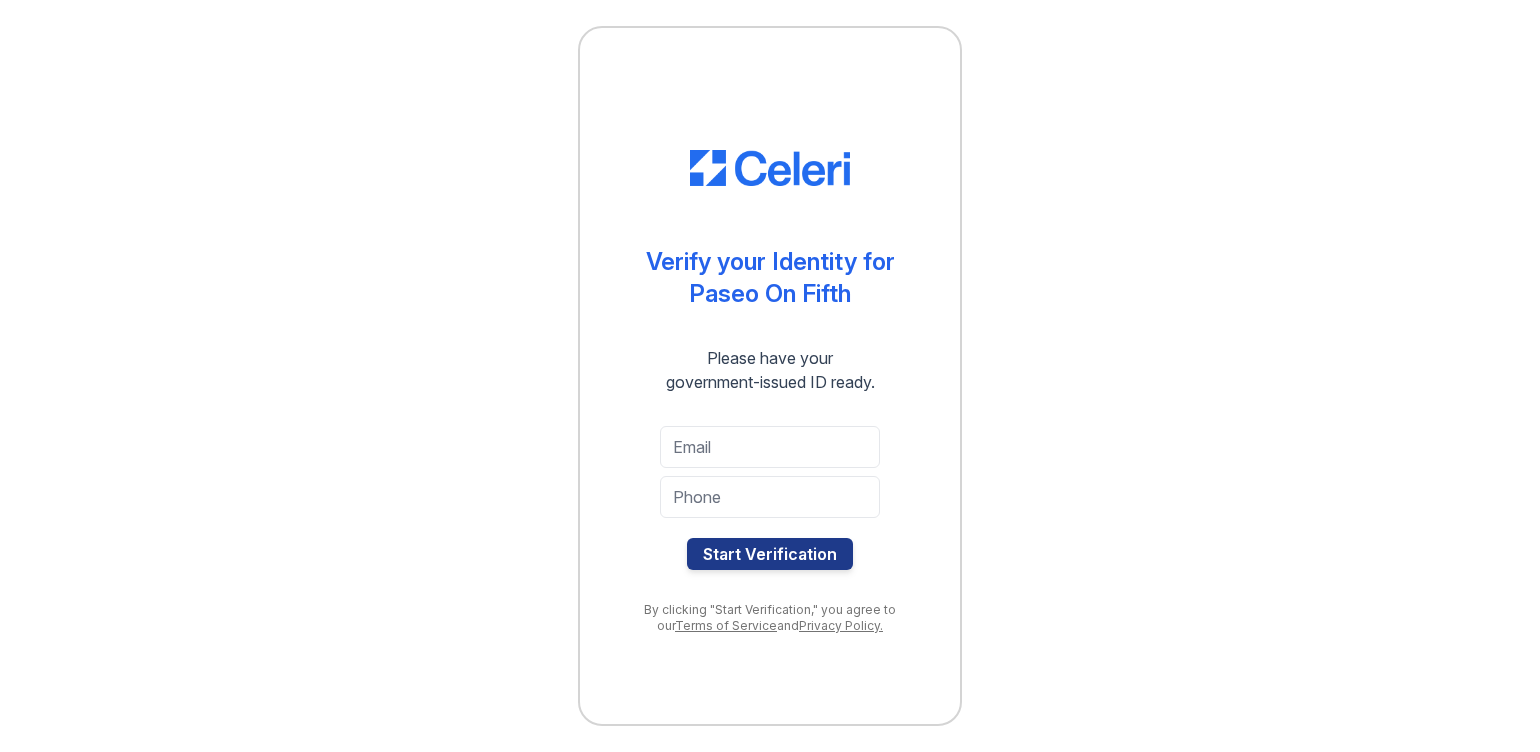 scroll, scrollTop: 0, scrollLeft: 0, axis: both 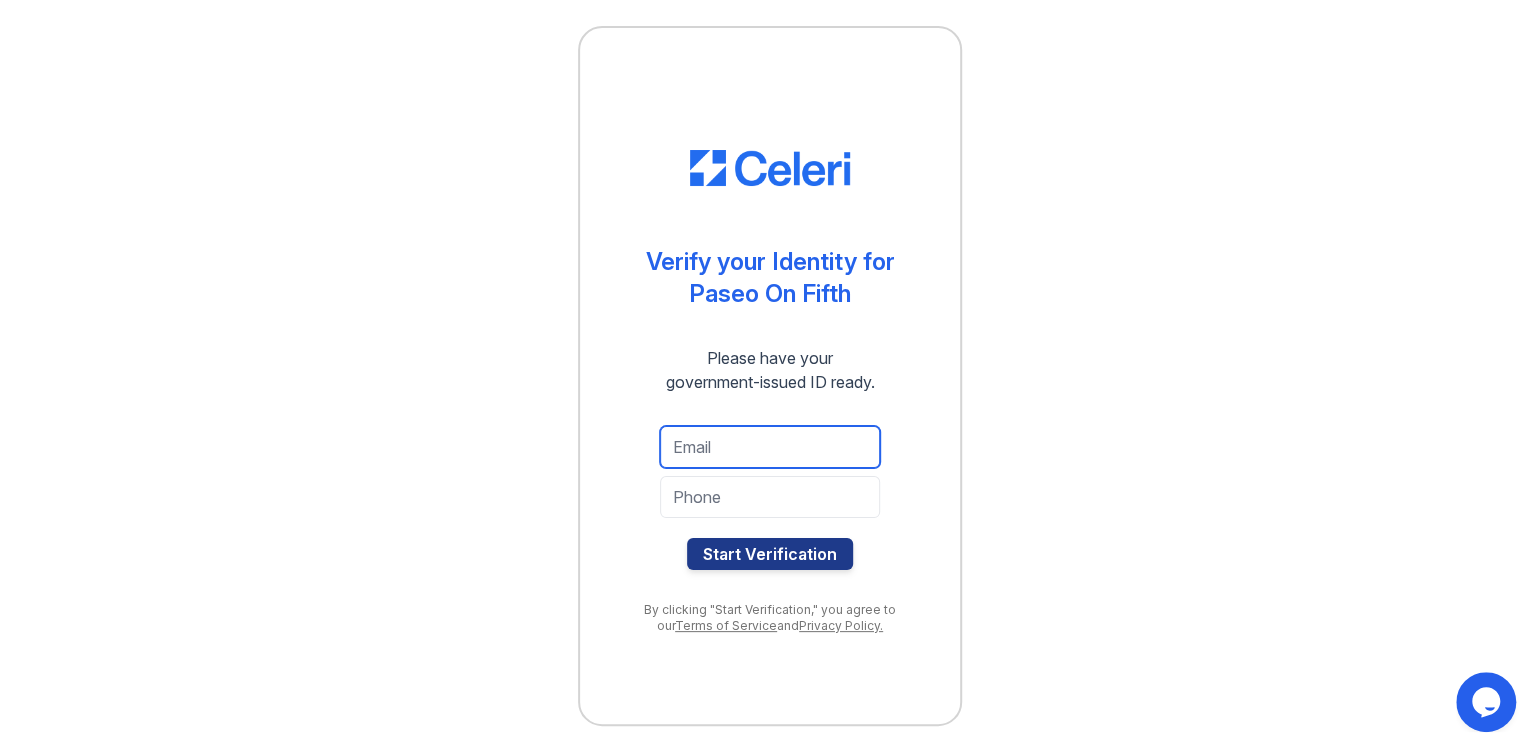 click at bounding box center (770, 447) 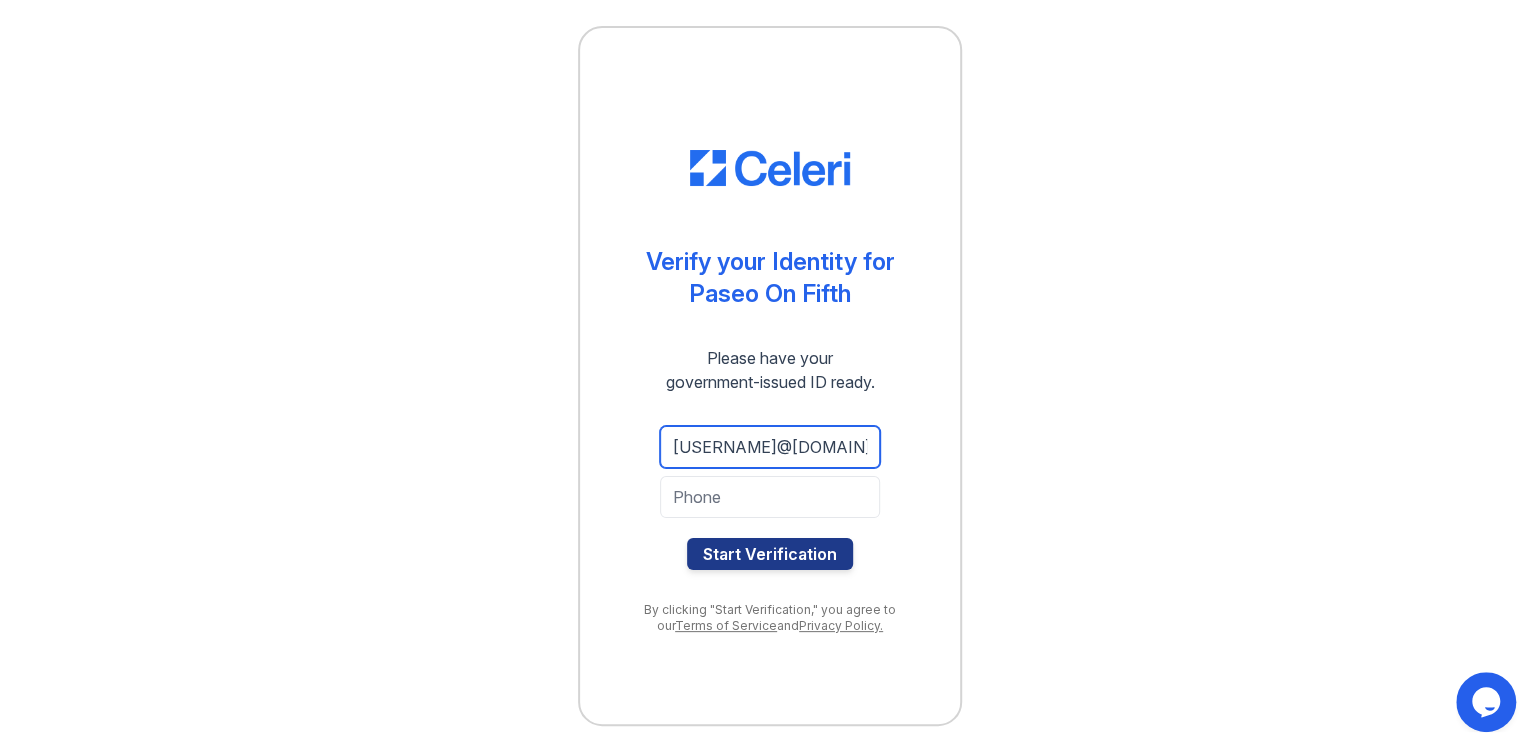 type on "gbrown@charcap.com" 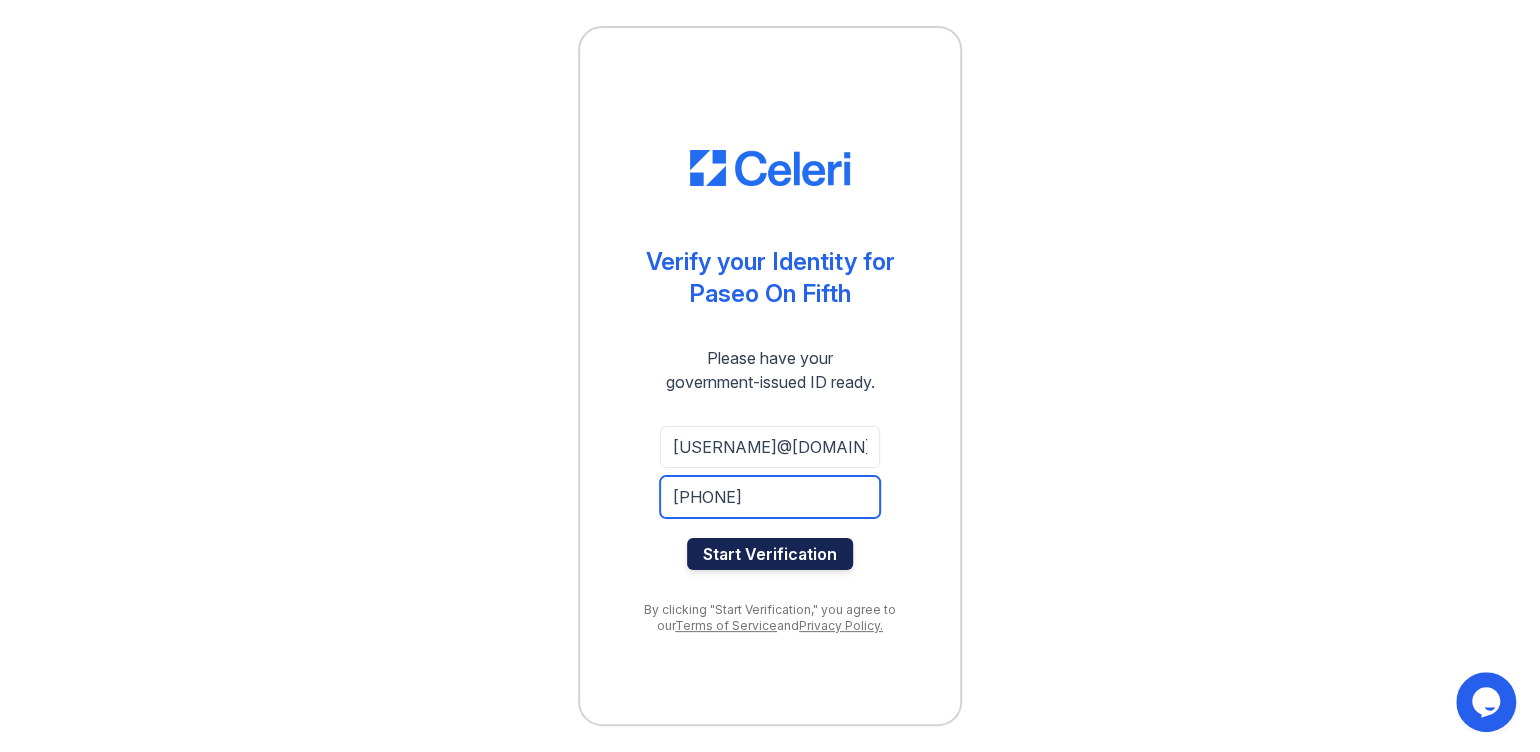 type on "7134084502" 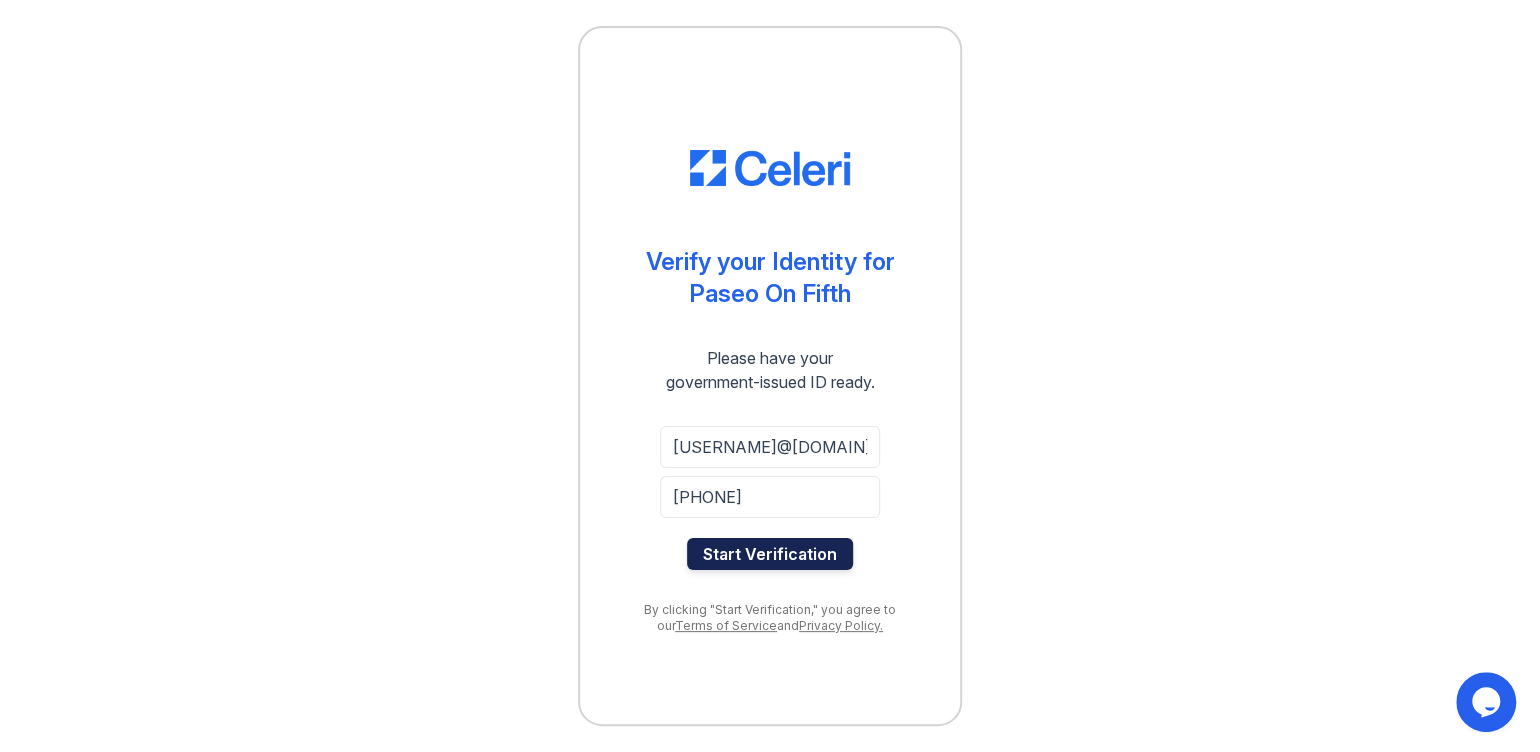 click on "Start Verification" at bounding box center (770, 554) 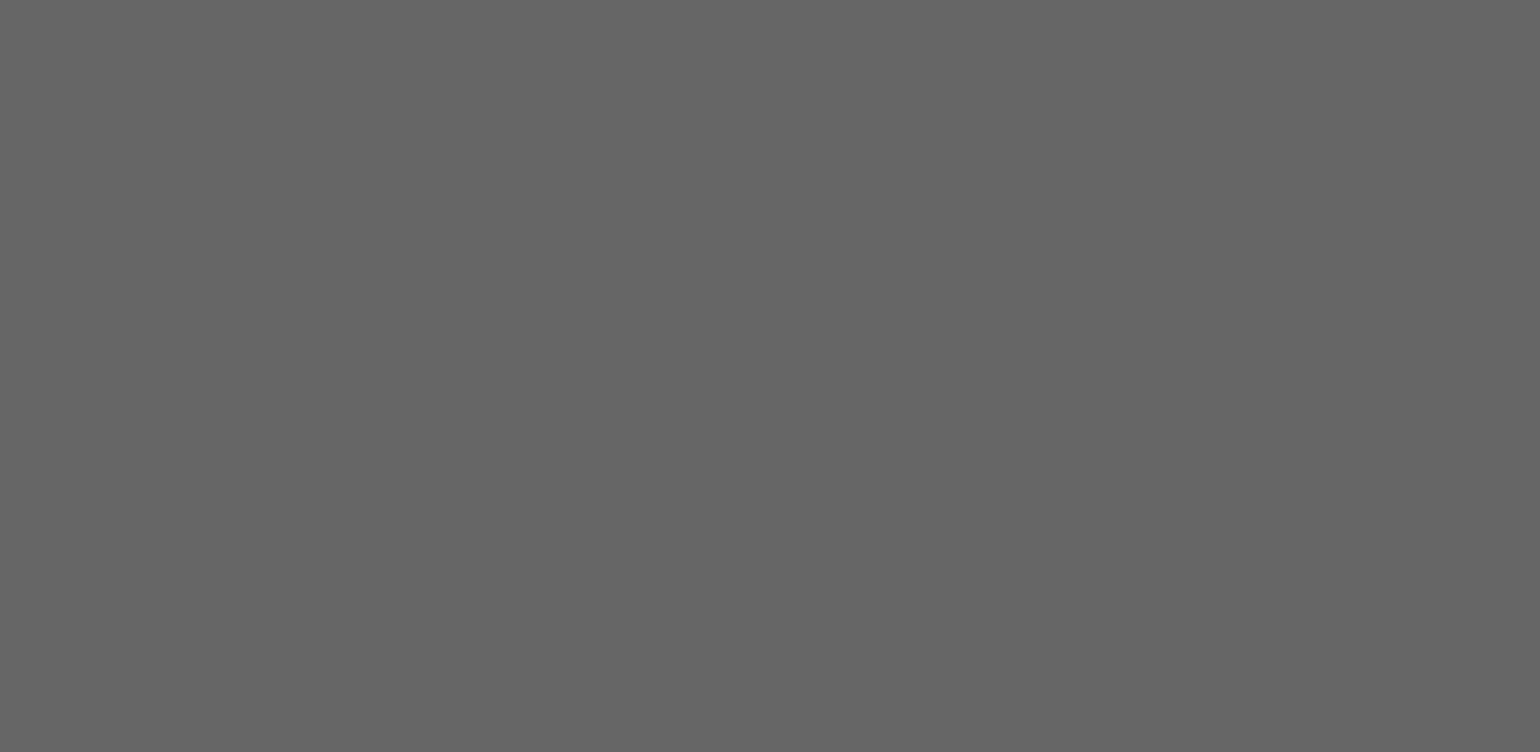 scroll, scrollTop: 0, scrollLeft: 0, axis: both 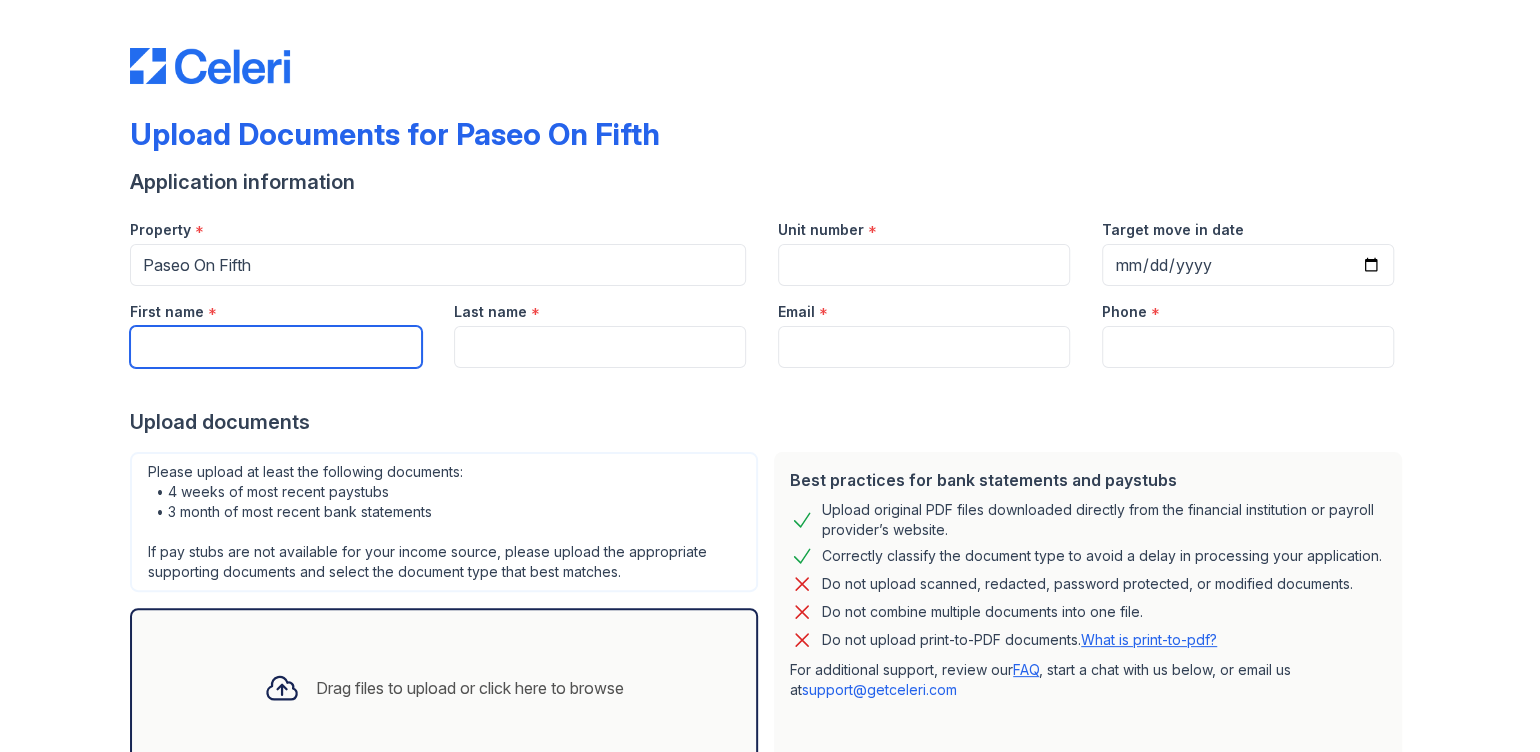 drag, startPoint x: 374, startPoint y: 340, endPoint x: 392, endPoint y: 337, distance: 18.248287 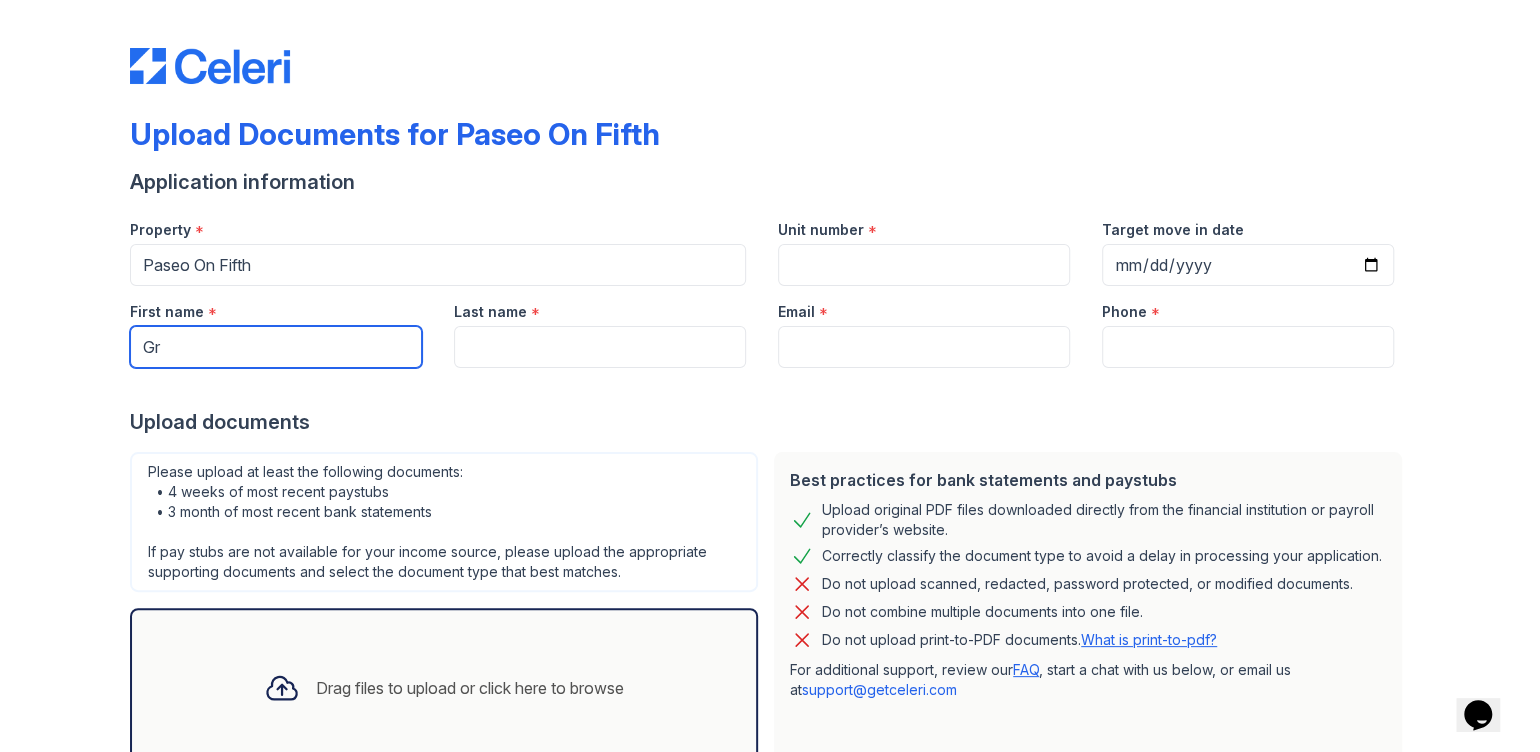 scroll, scrollTop: 0, scrollLeft: 0, axis: both 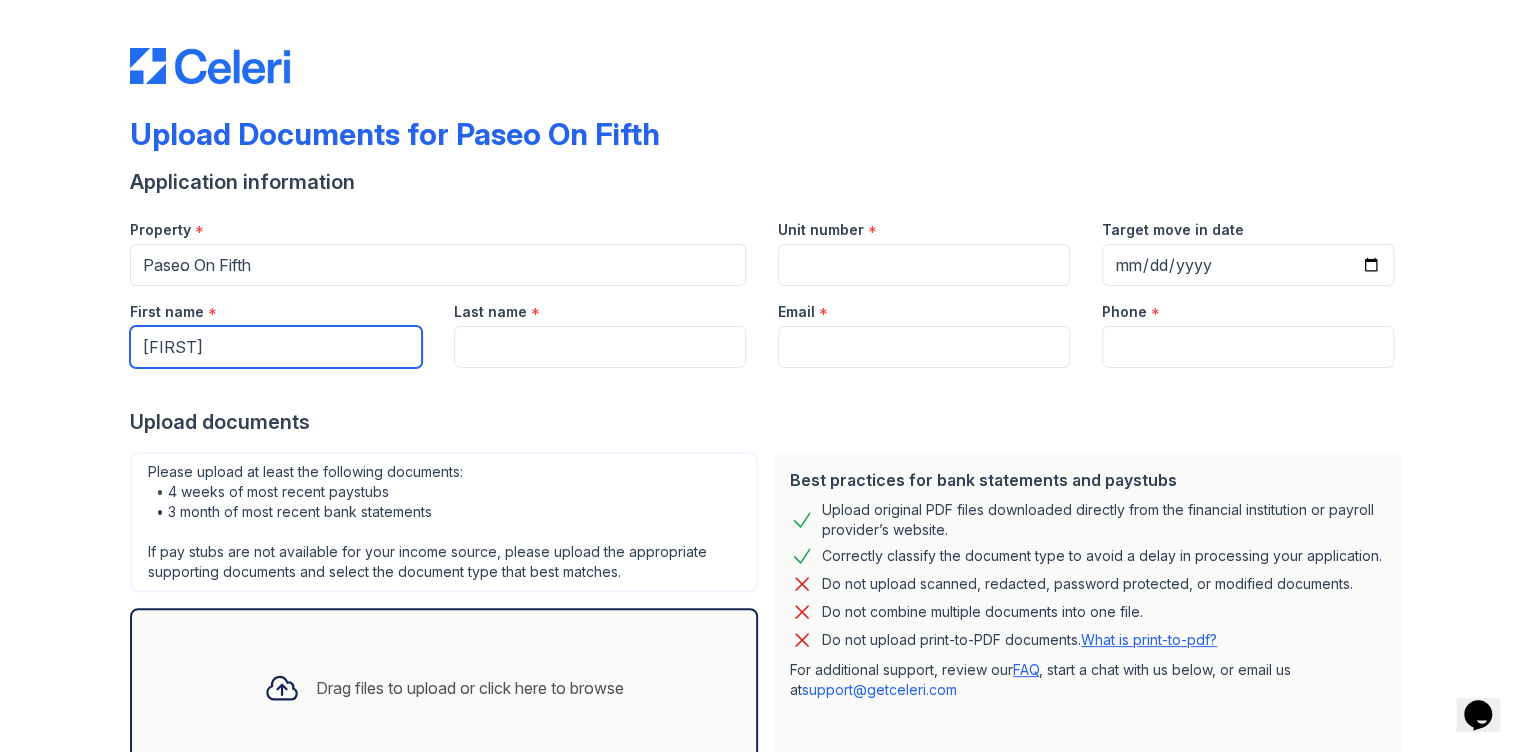 type on "[FIRST]" 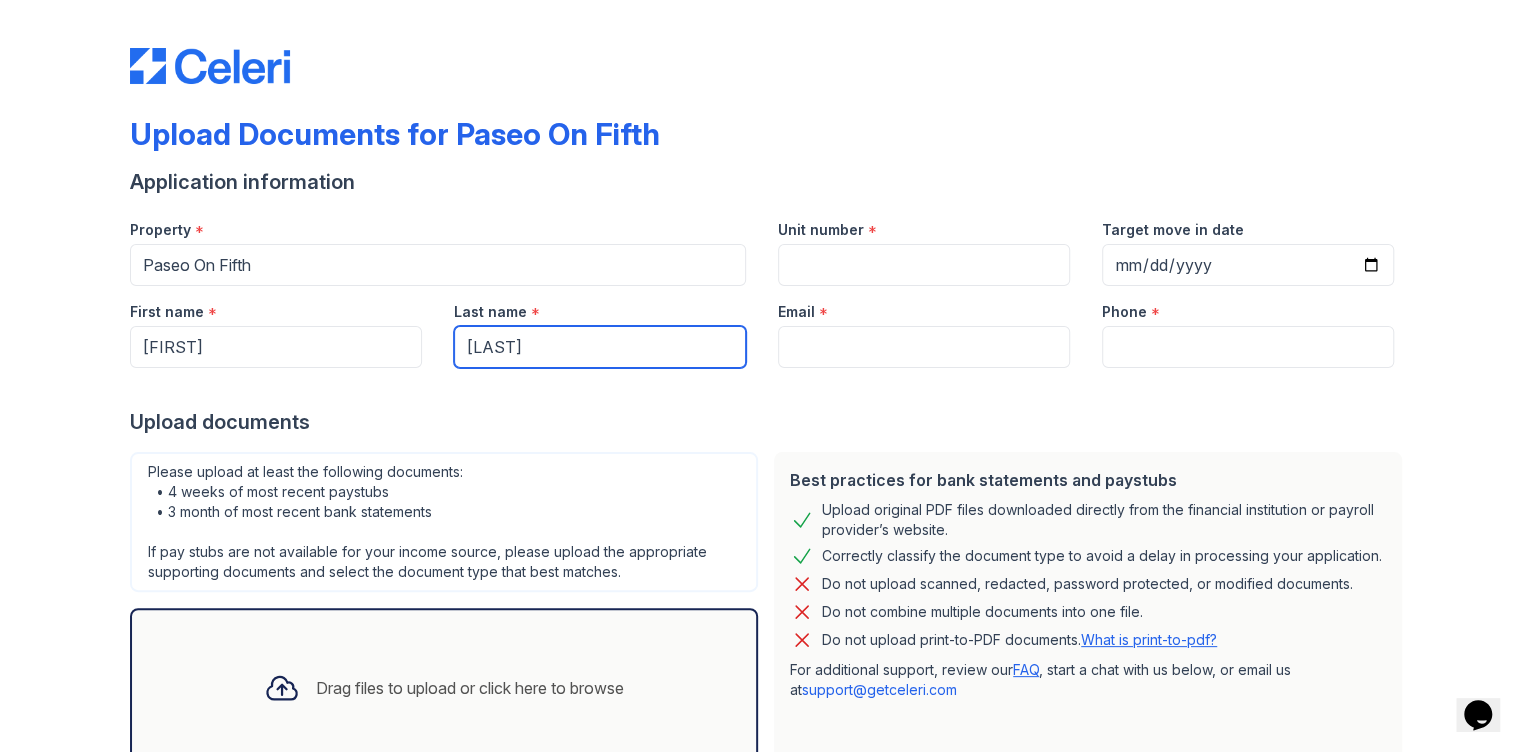 type on "[LAST]" 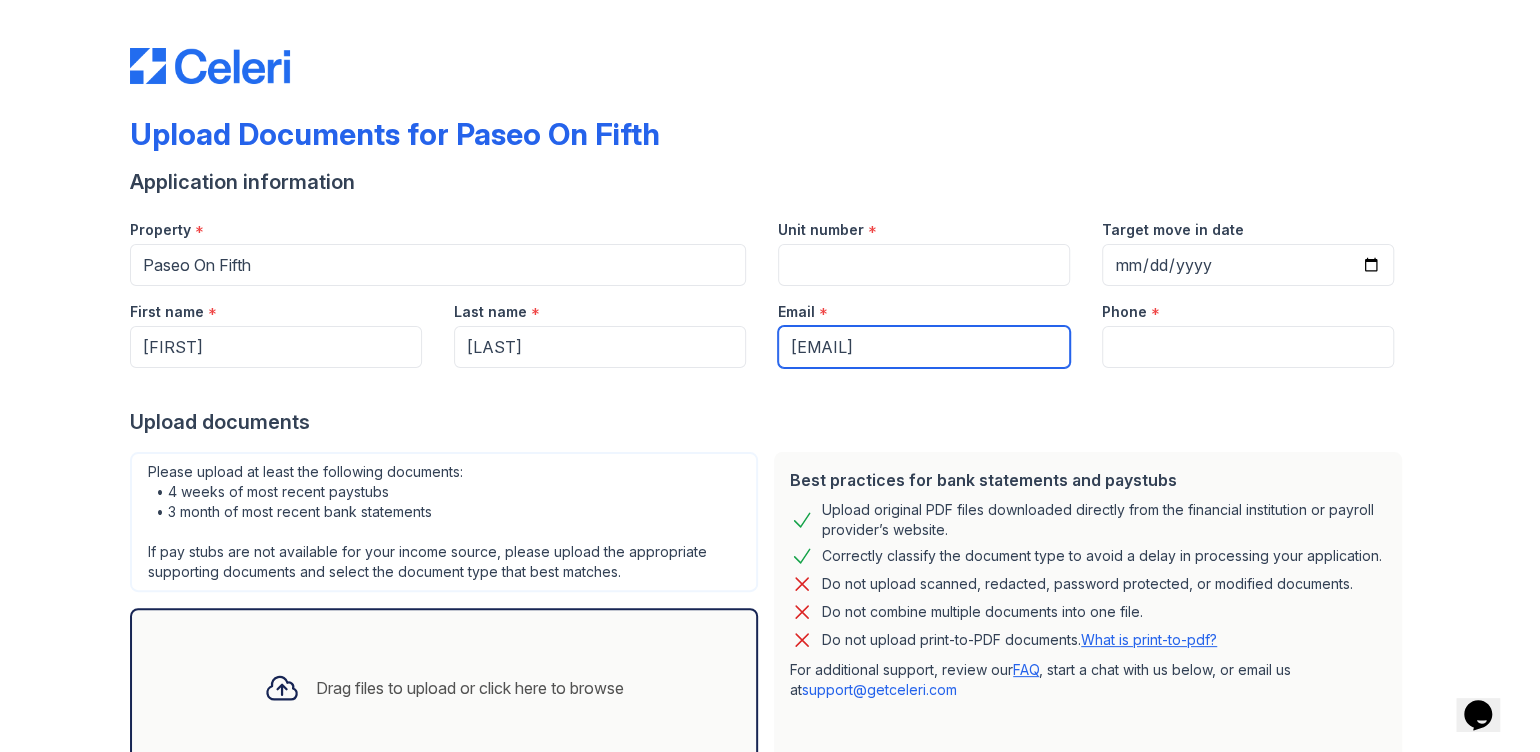 type on "[EMAIL]" 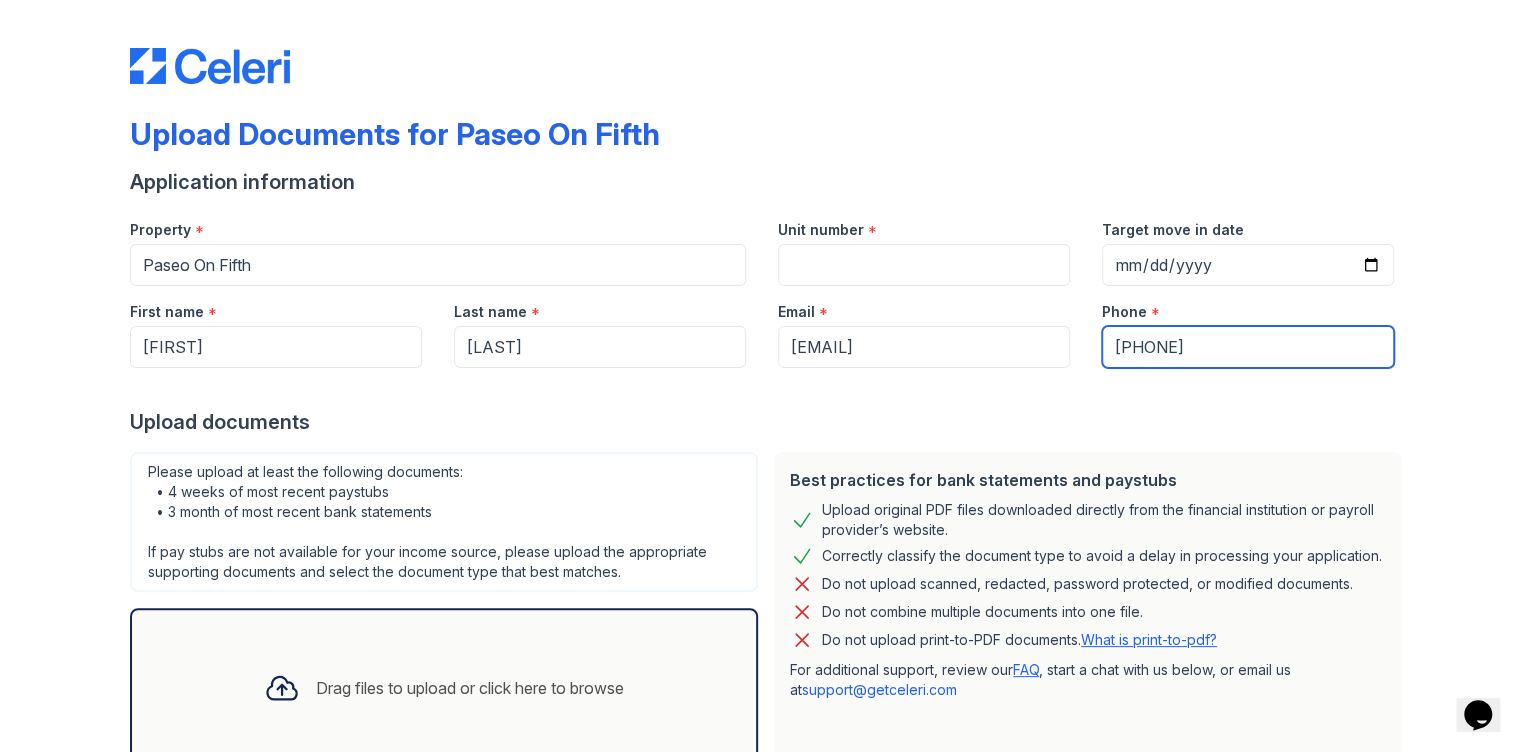 type on "[PHONE]" 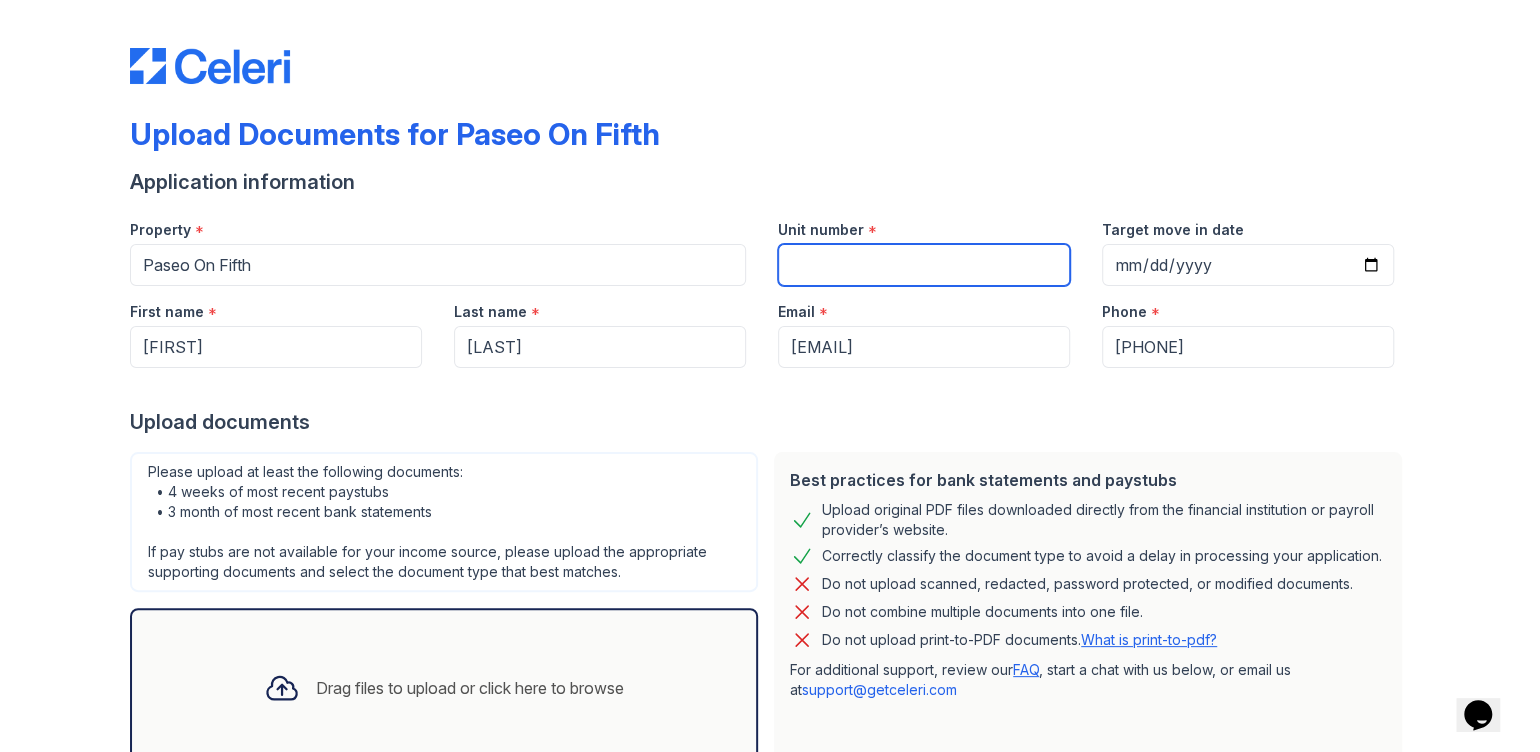 click on "Unit number" at bounding box center [924, 265] 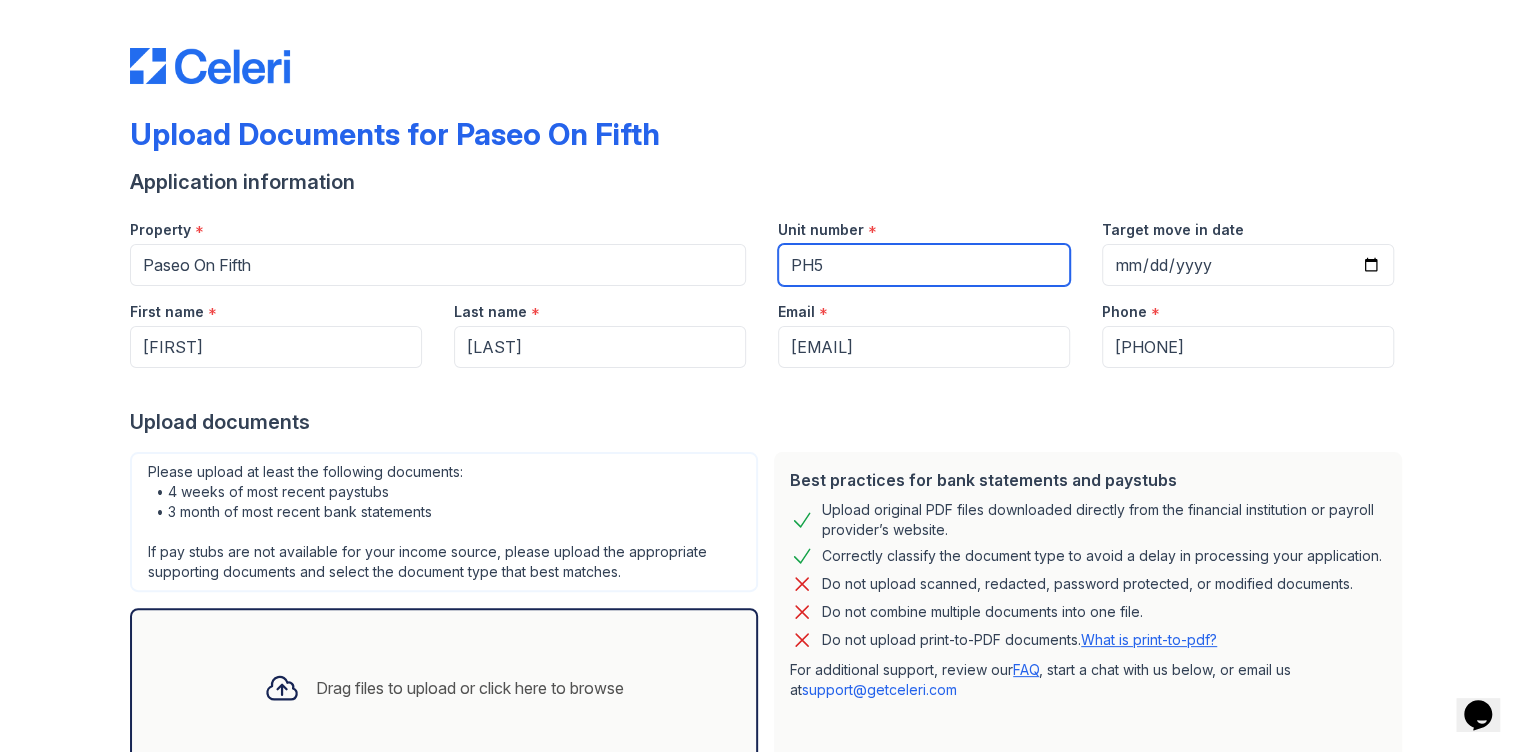 type on "PH5" 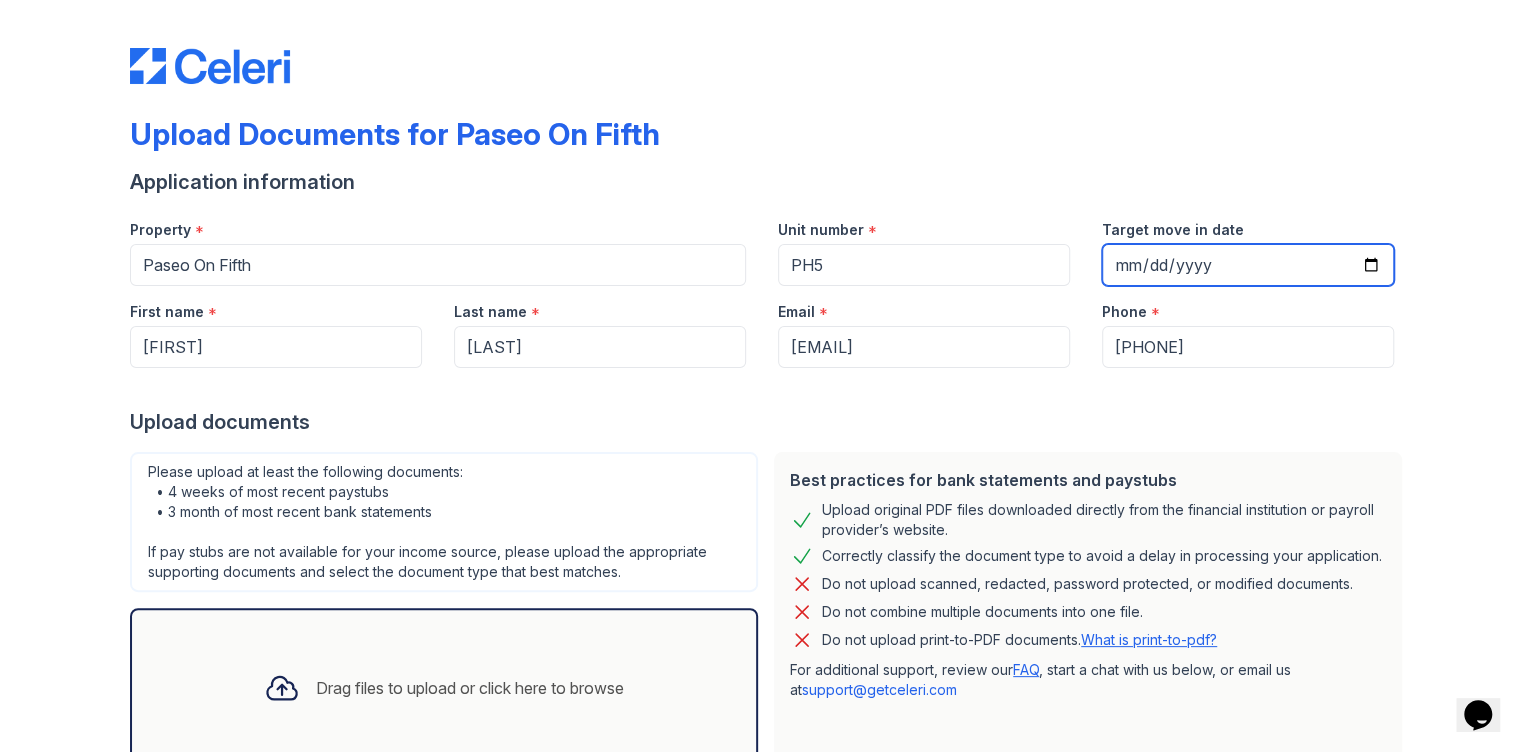 click on "Target move in date" at bounding box center (1248, 265) 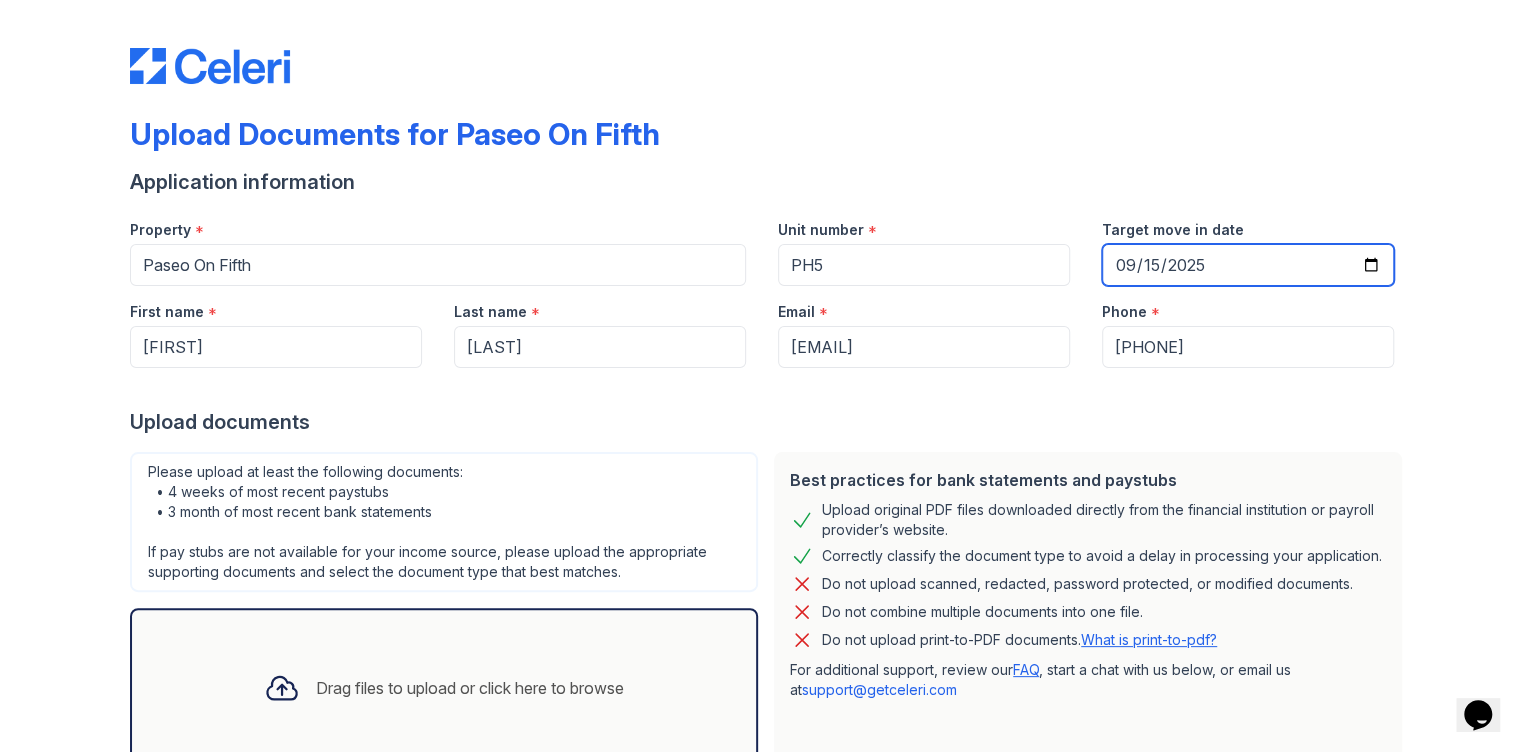 type on "2025-09-15" 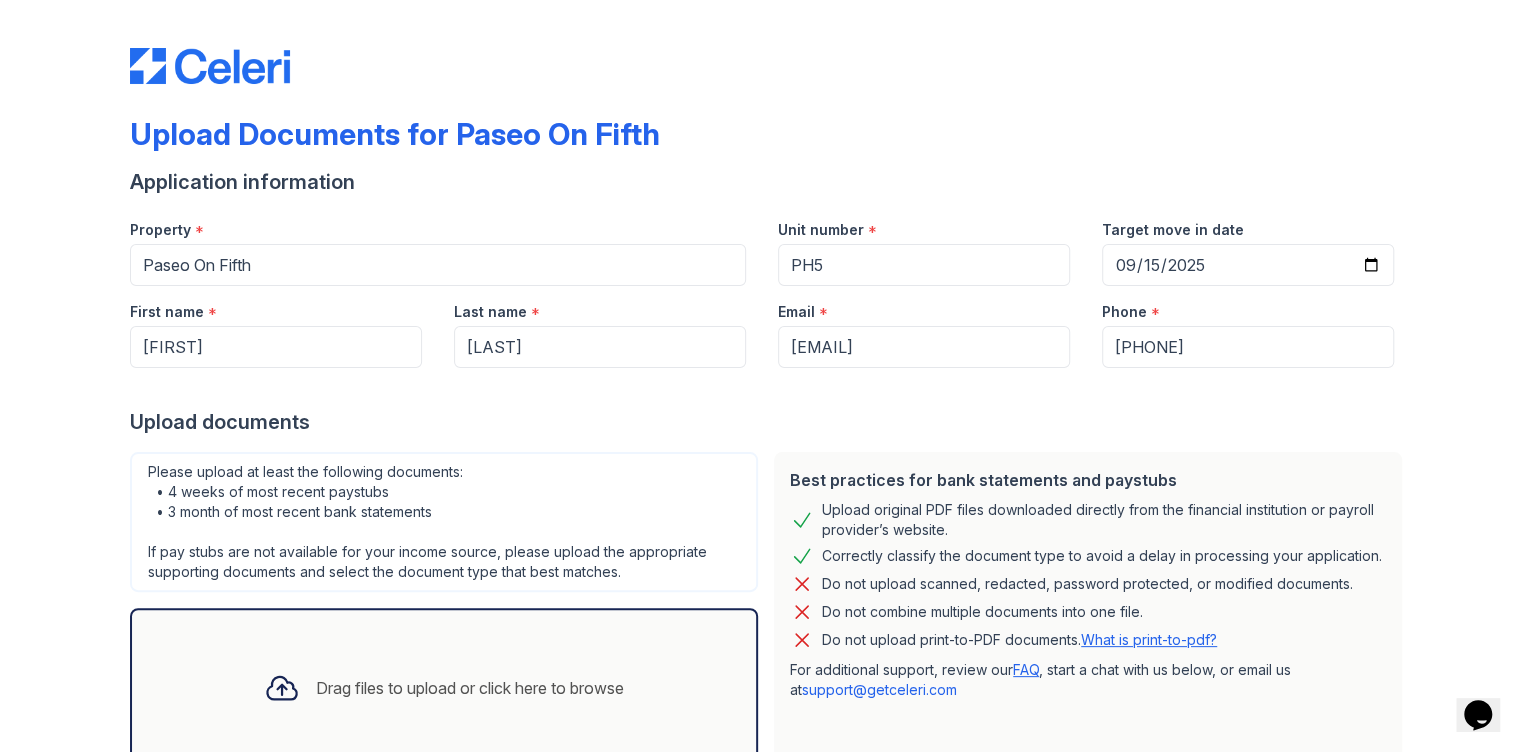 click on "Upload documents" at bounding box center (770, 422) 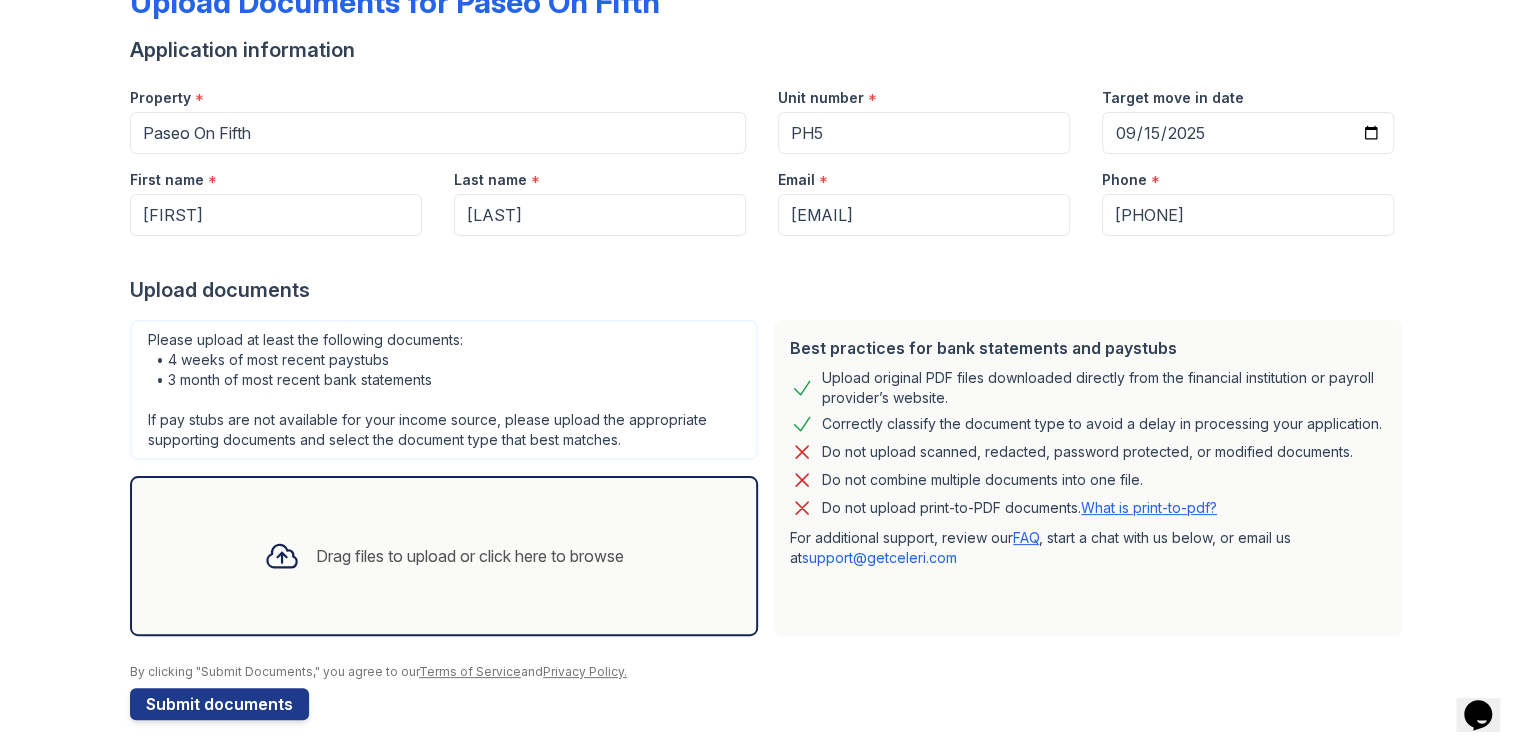 scroll, scrollTop: 138, scrollLeft: 0, axis: vertical 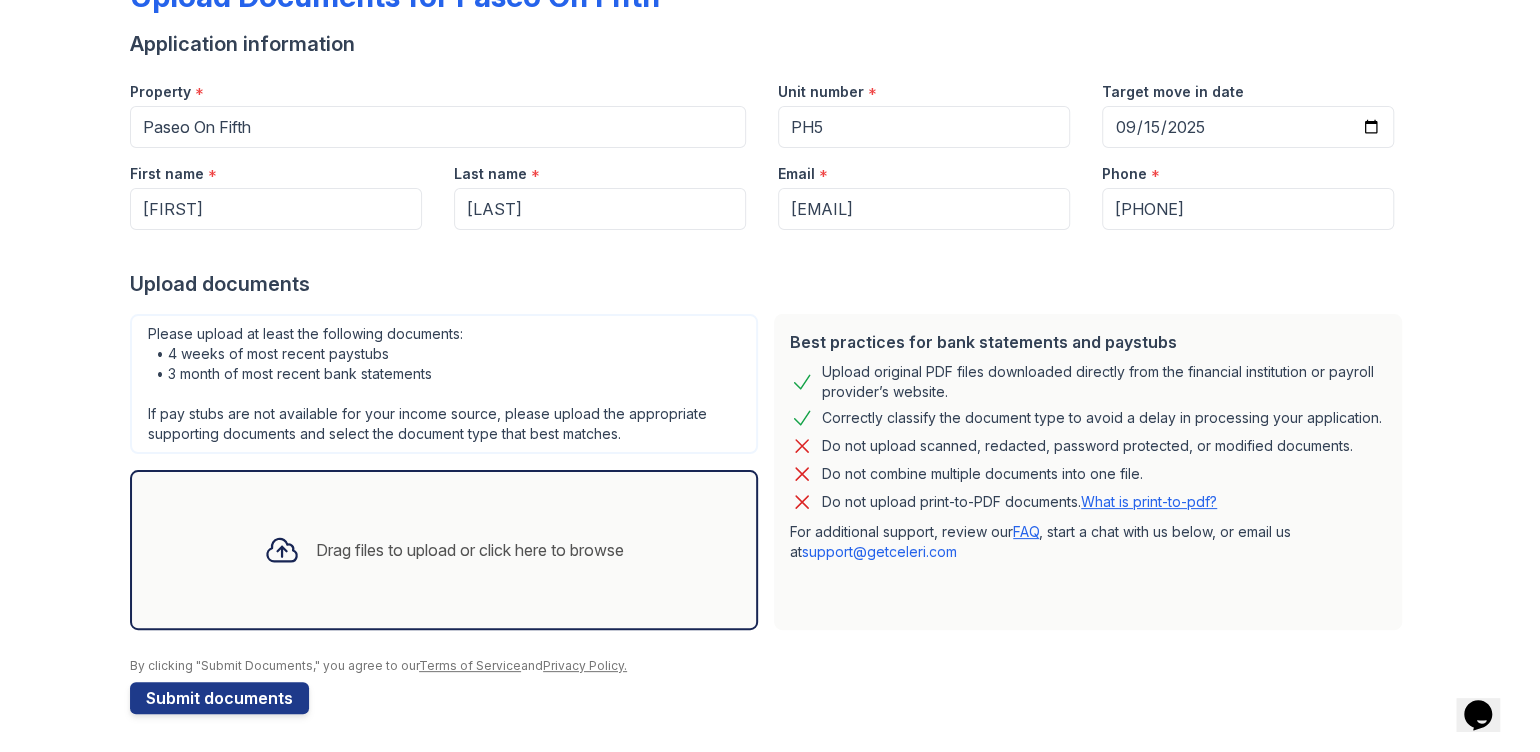 click on "Drag files to upload or click here to browse" at bounding box center (470, 550) 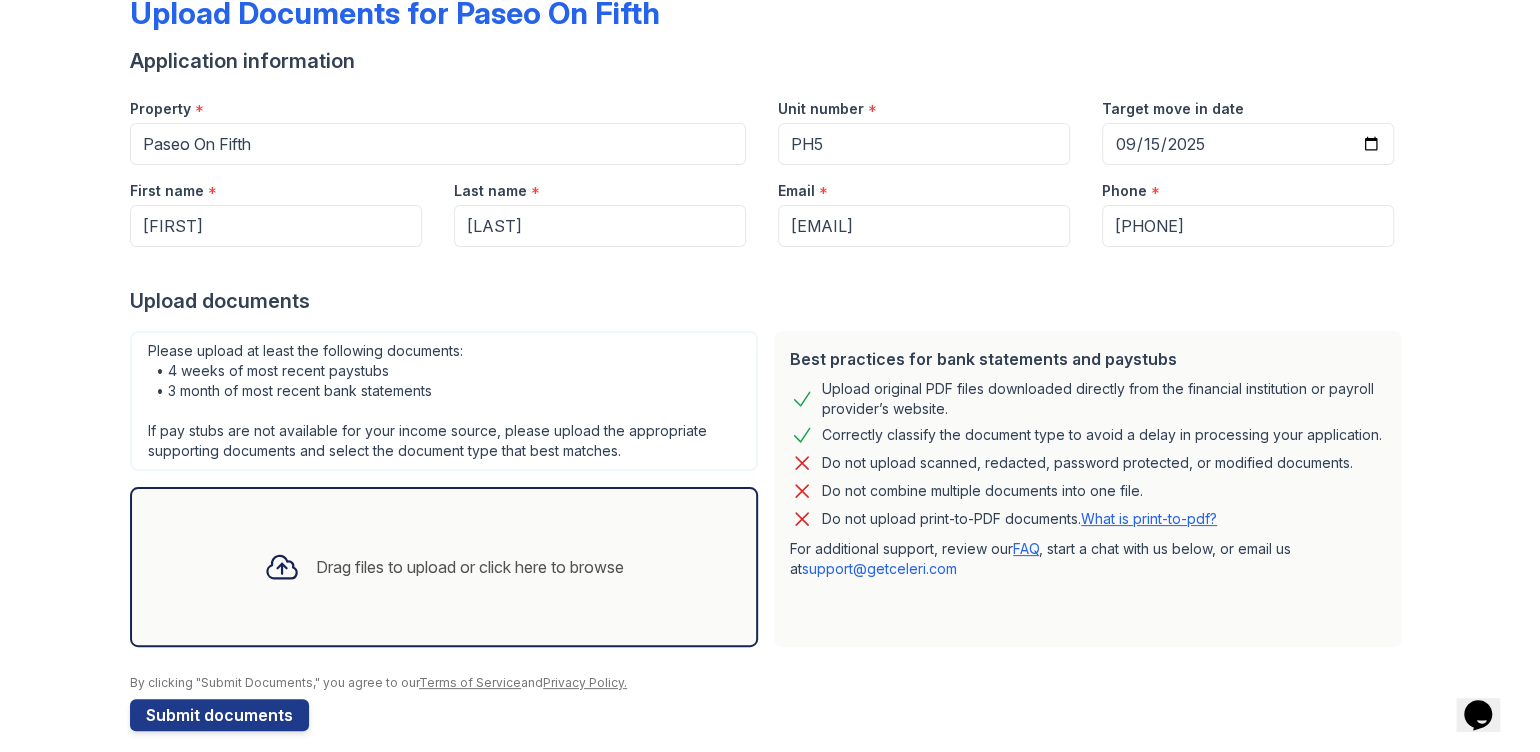 scroll, scrollTop: 138, scrollLeft: 0, axis: vertical 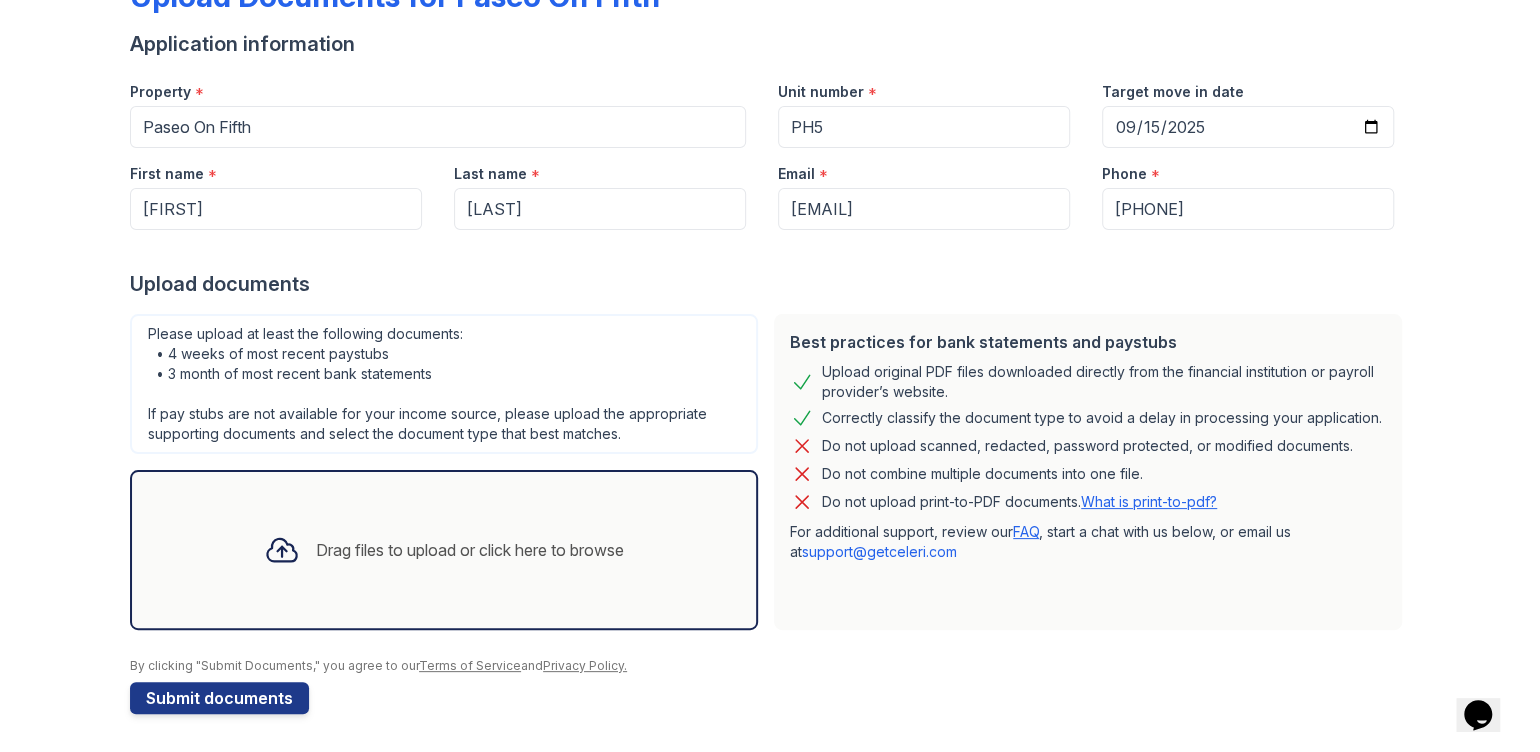click on "FAQ" at bounding box center (1026, 531) 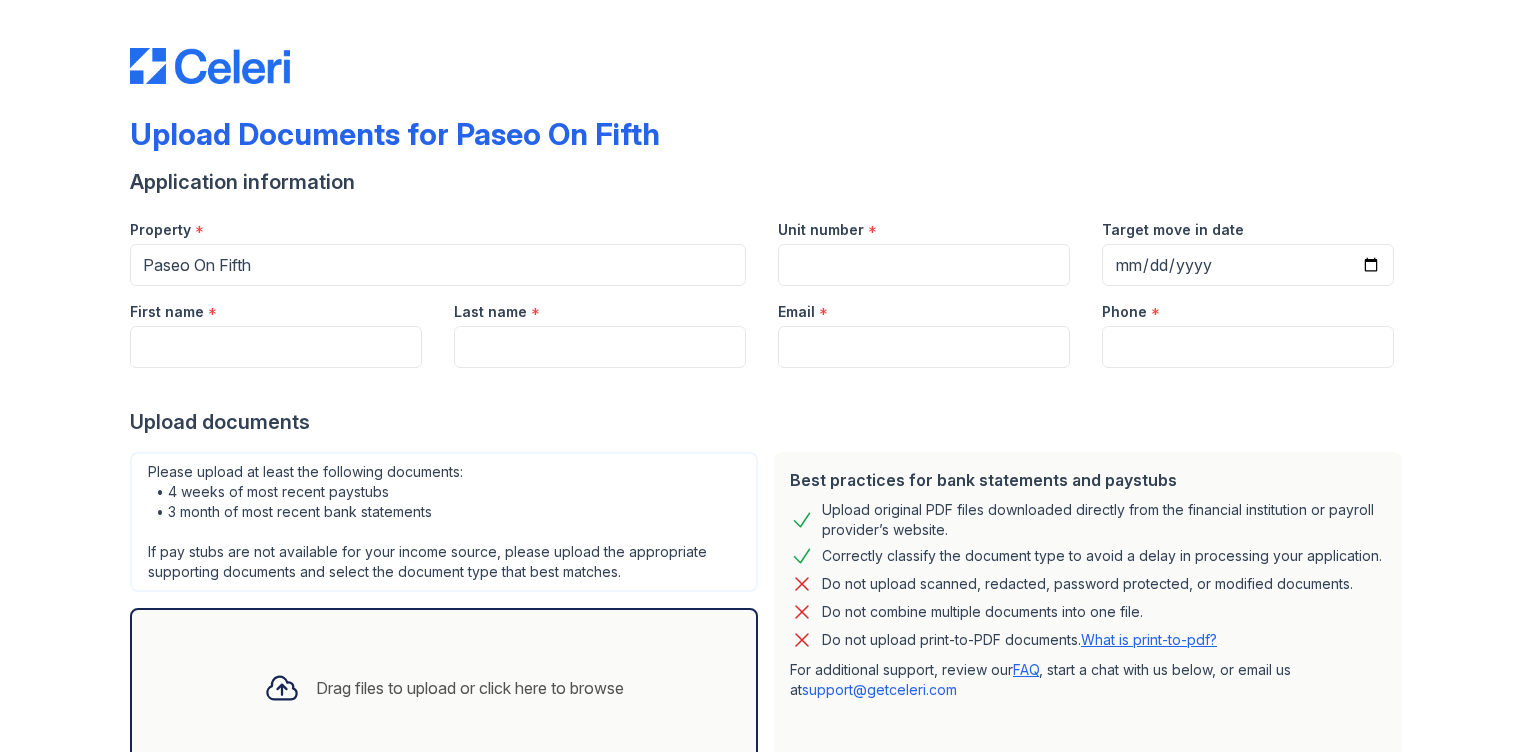 scroll, scrollTop: 0, scrollLeft: 0, axis: both 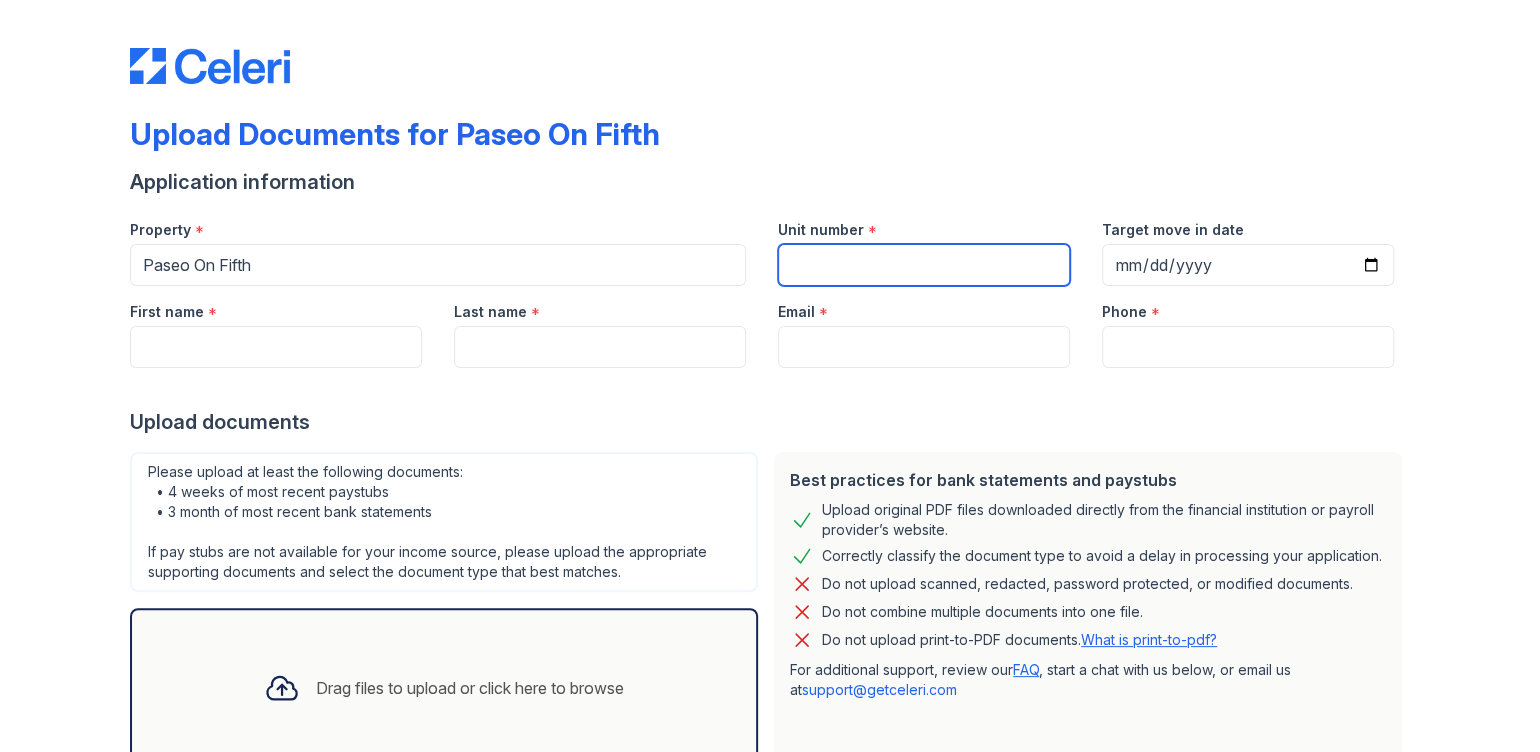 click on "Unit number" at bounding box center (924, 265) 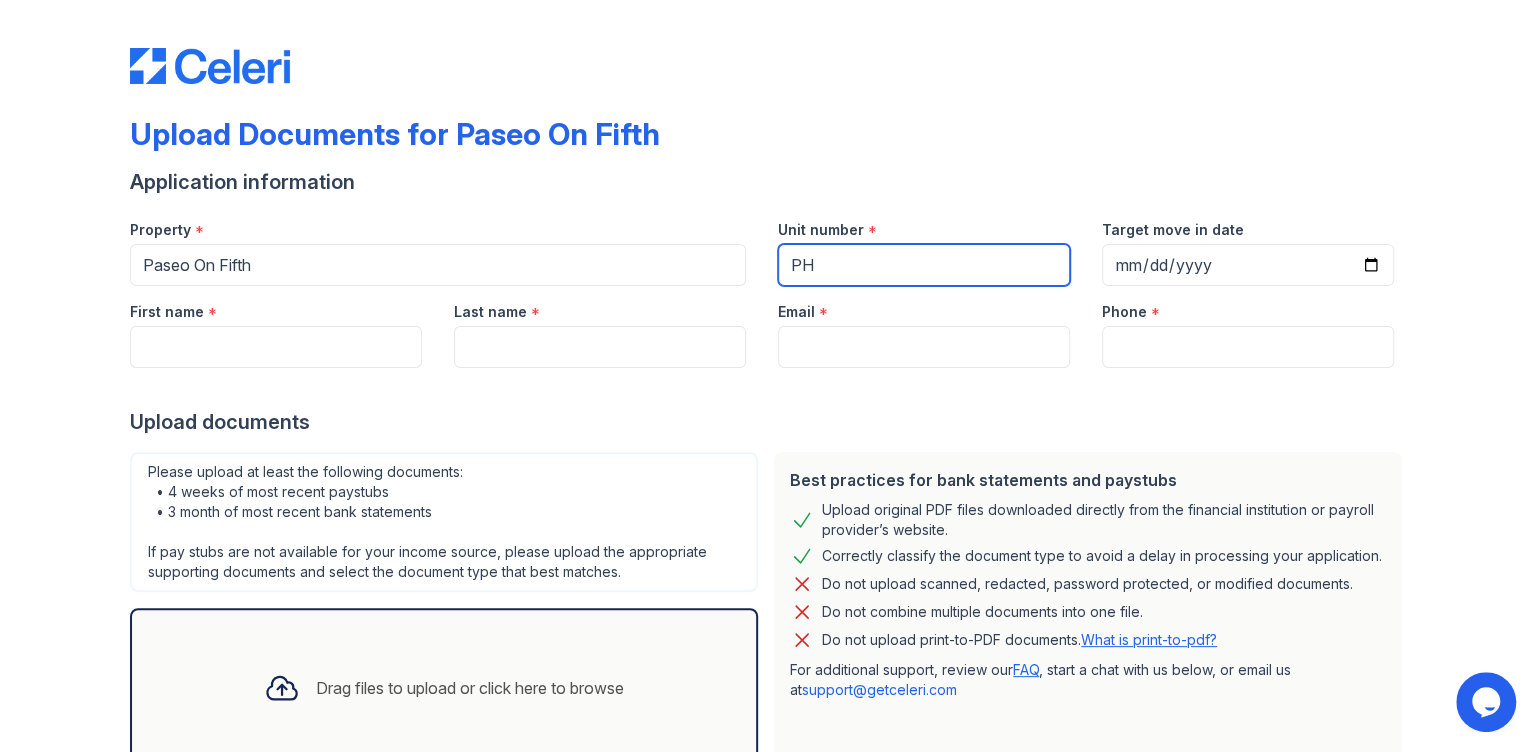 scroll, scrollTop: 0, scrollLeft: 0, axis: both 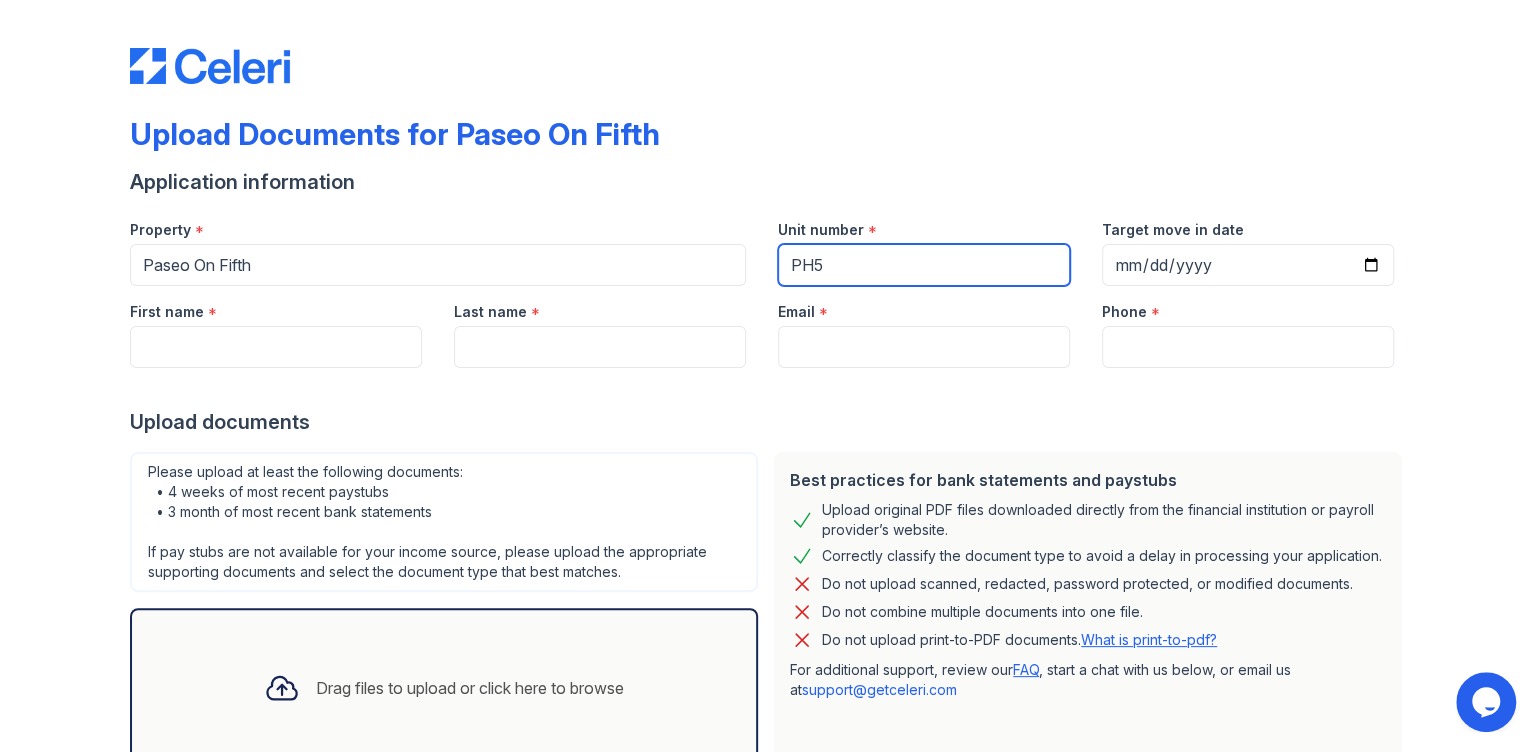 type on "PH5" 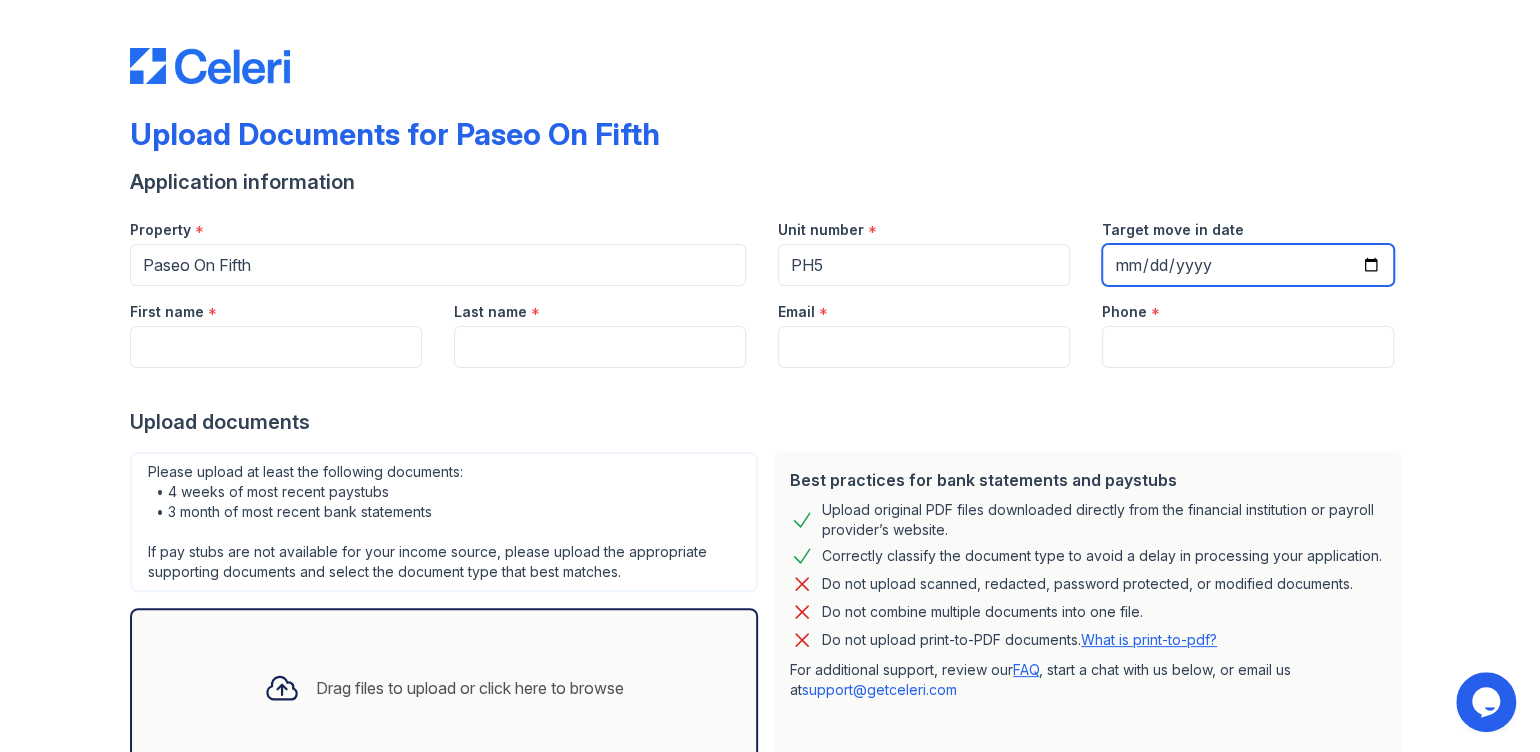 click on "Target move in date" at bounding box center [1248, 265] 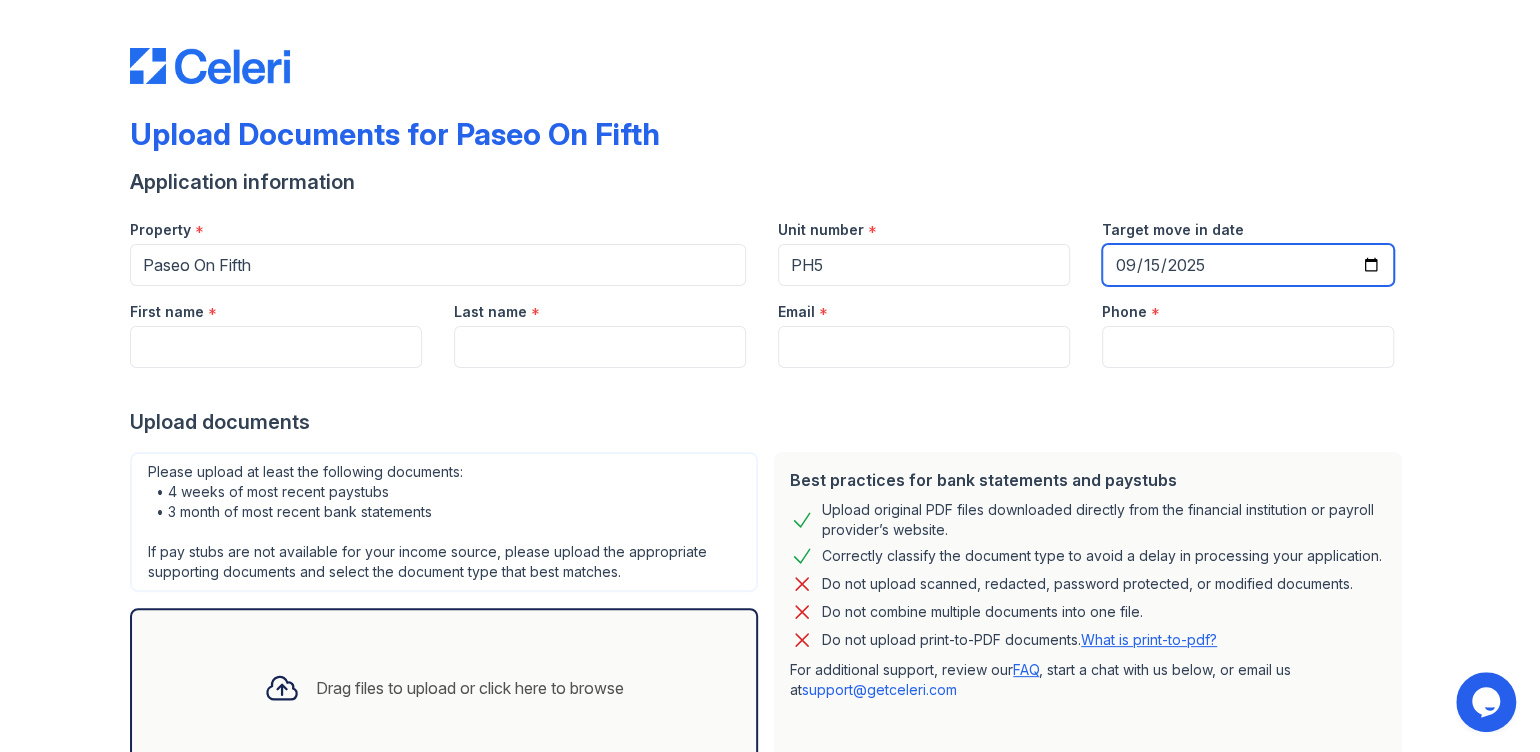 type on "2025-09-15" 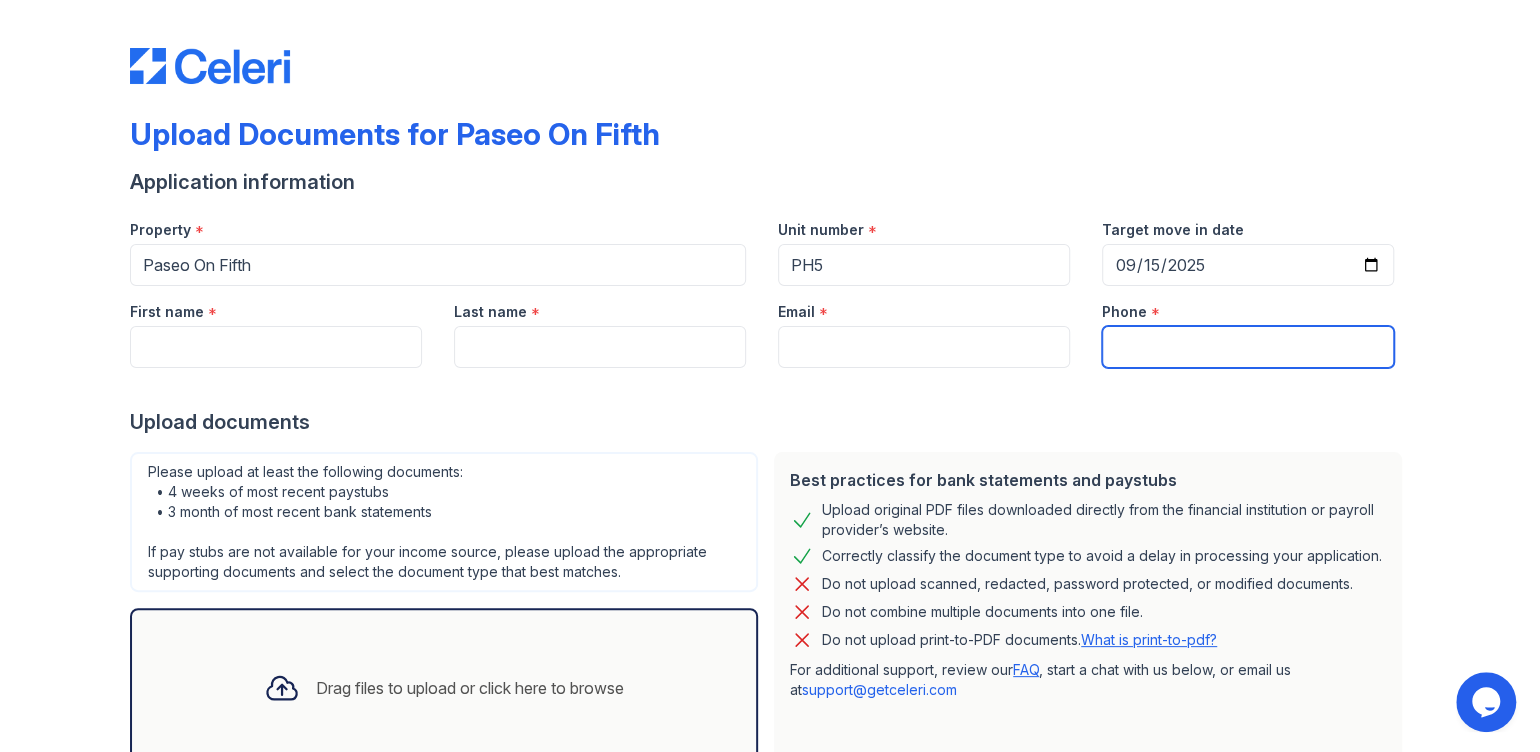 click on "Phone" at bounding box center [1248, 347] 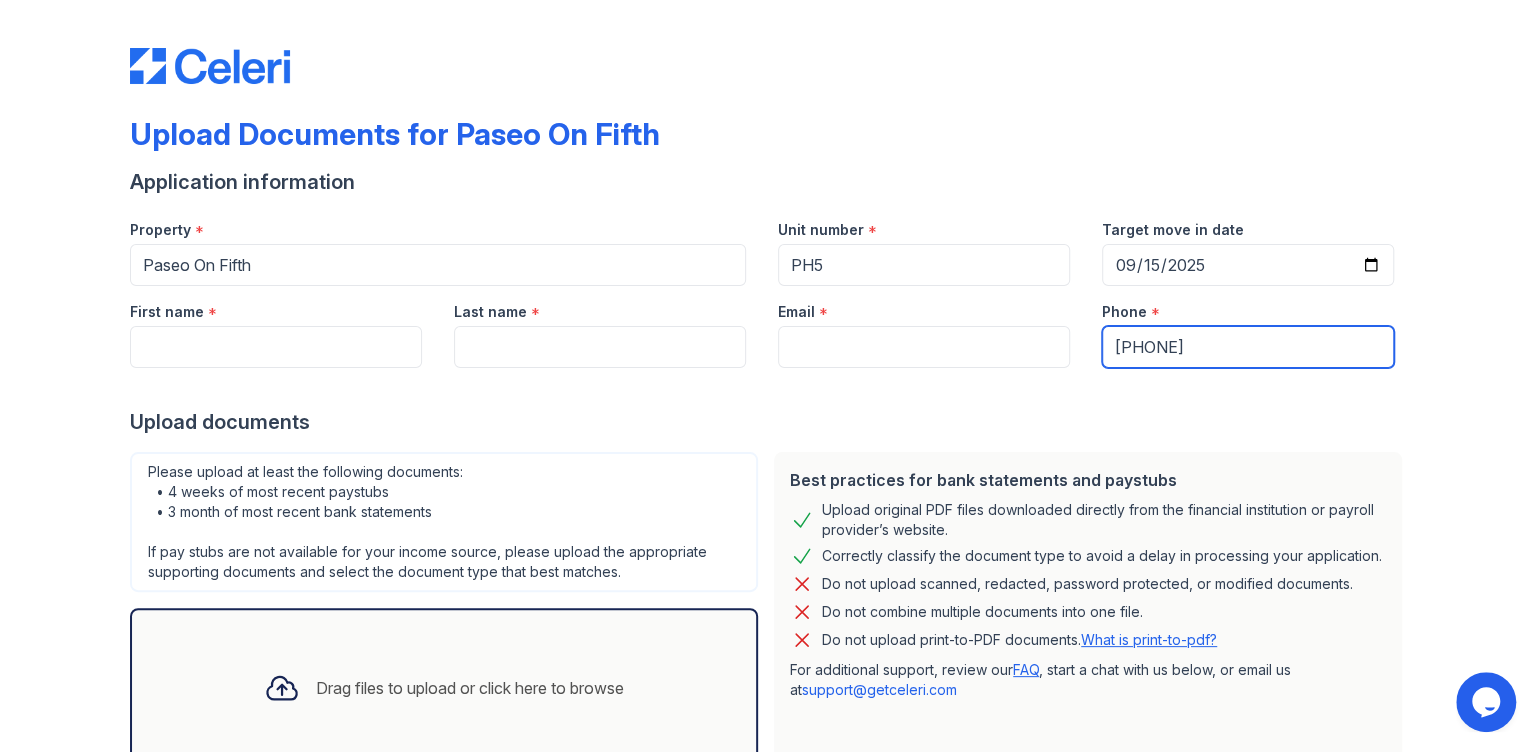 type on "[PHONE]" 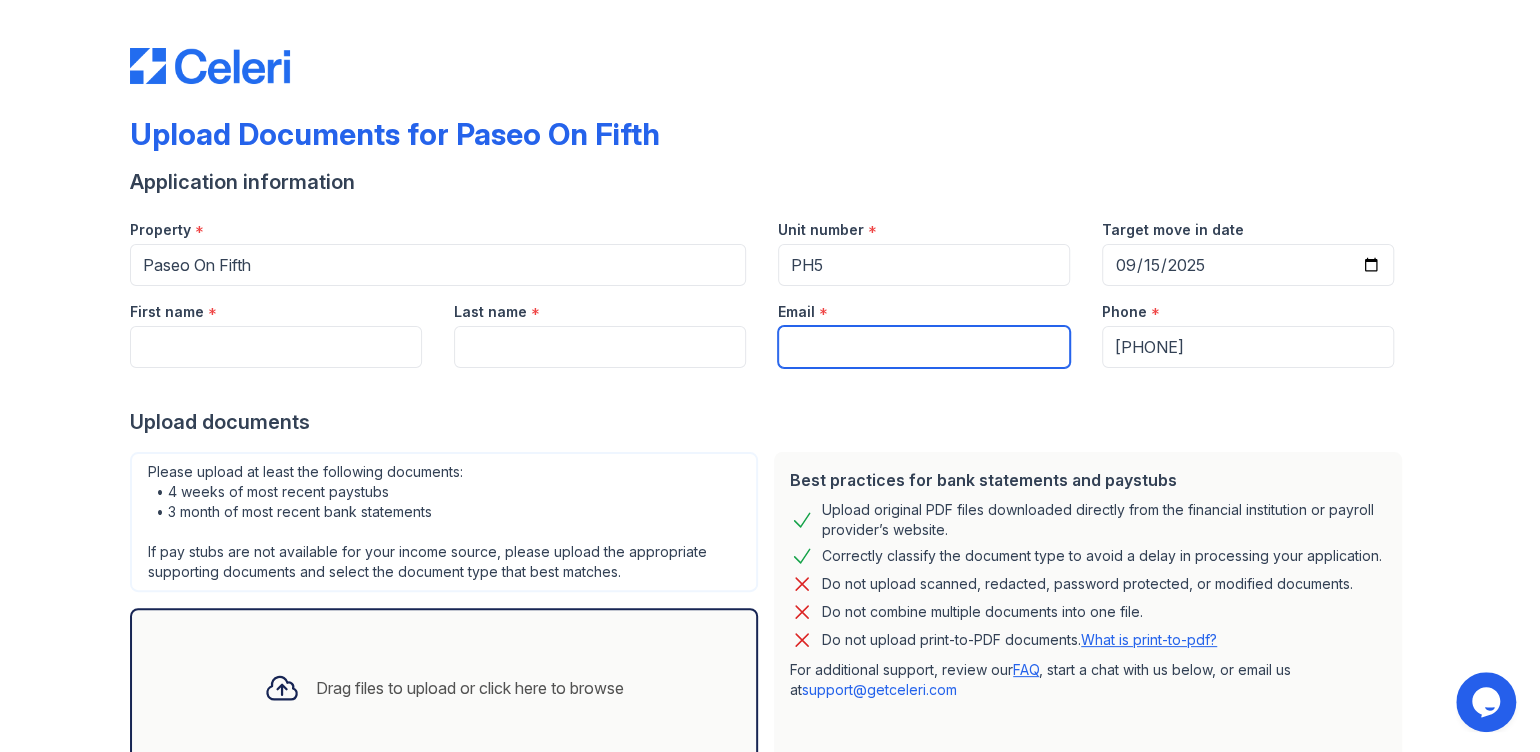 click on "Email" at bounding box center (924, 347) 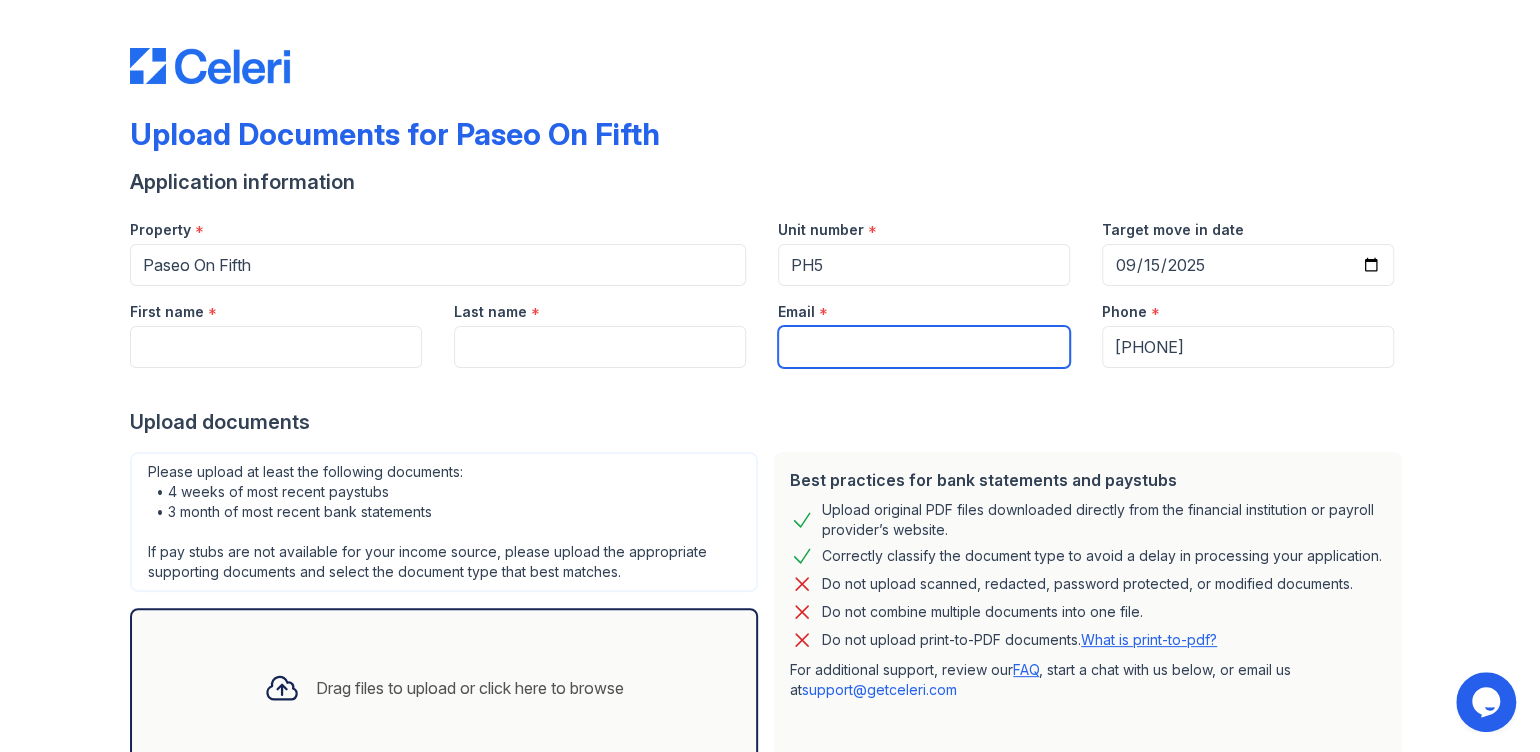 type on "[EMAIL]" 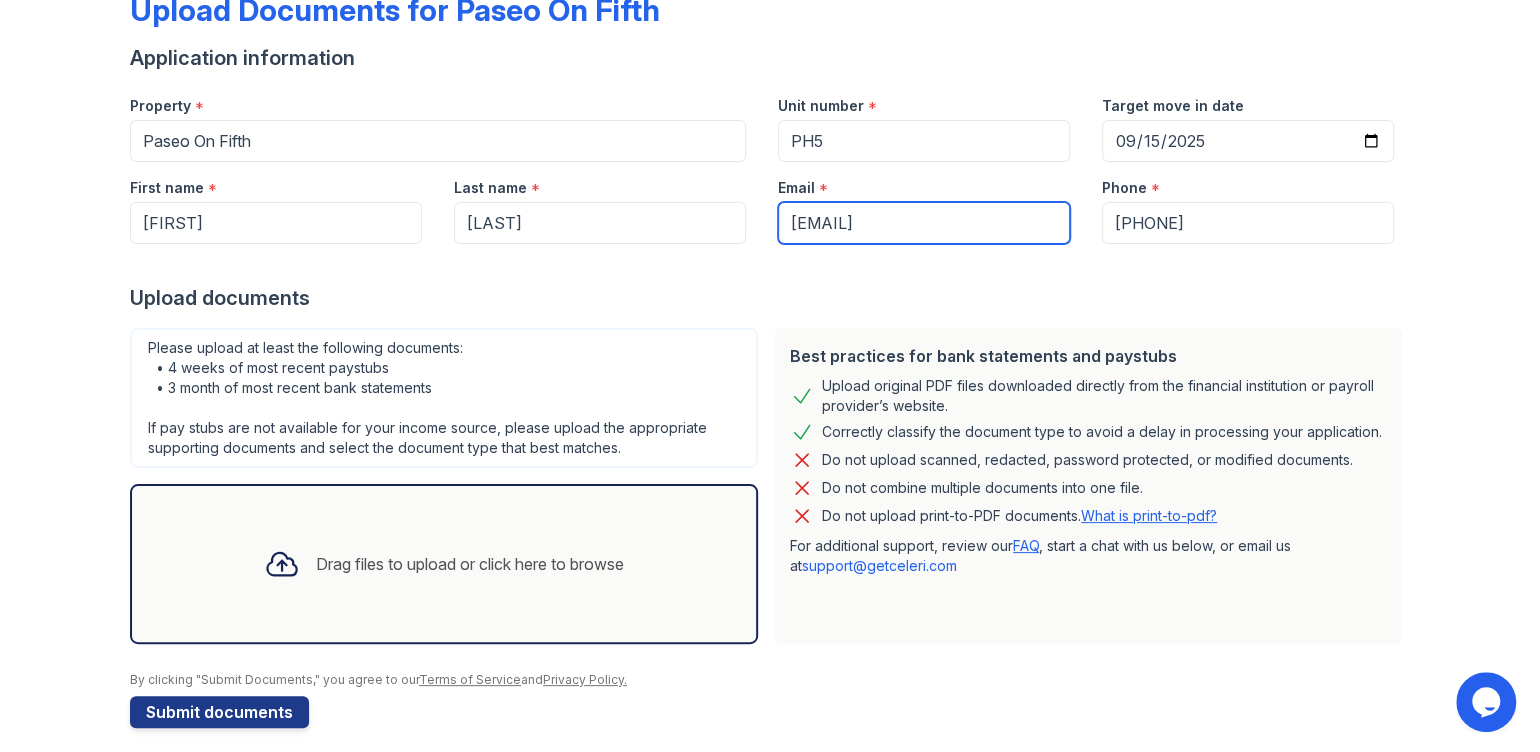 scroll, scrollTop: 138, scrollLeft: 0, axis: vertical 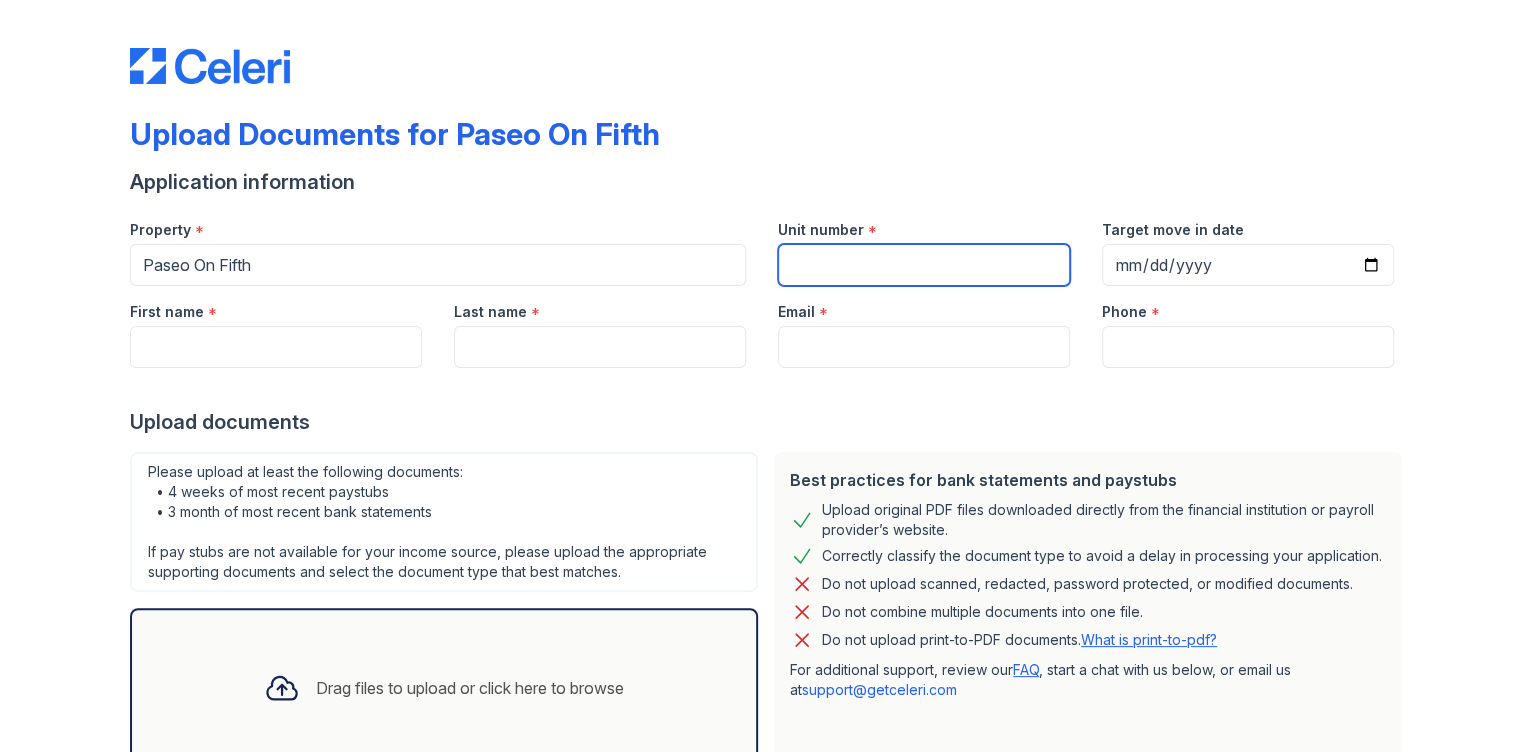 click on "Unit number" at bounding box center (924, 265) 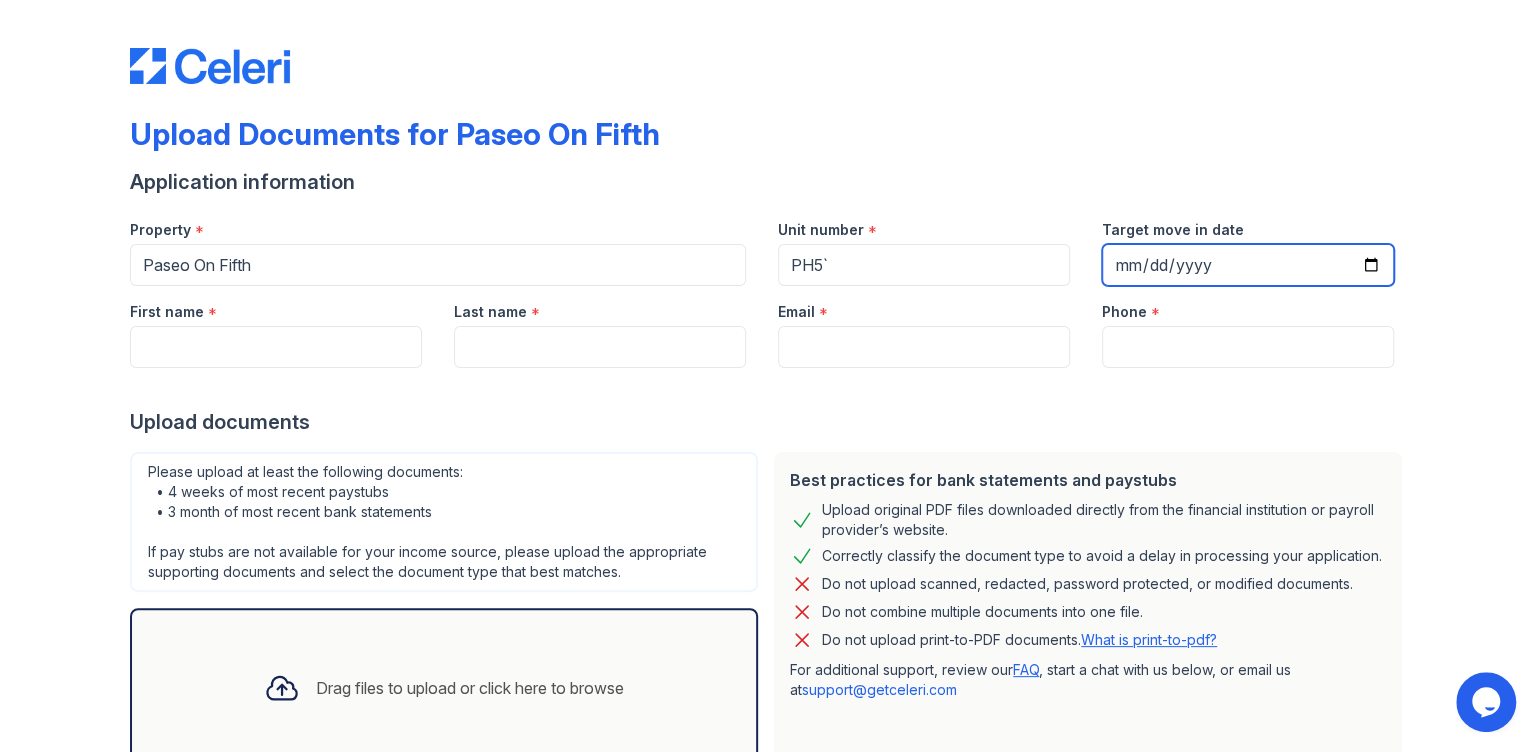 scroll, scrollTop: 0, scrollLeft: 0, axis: both 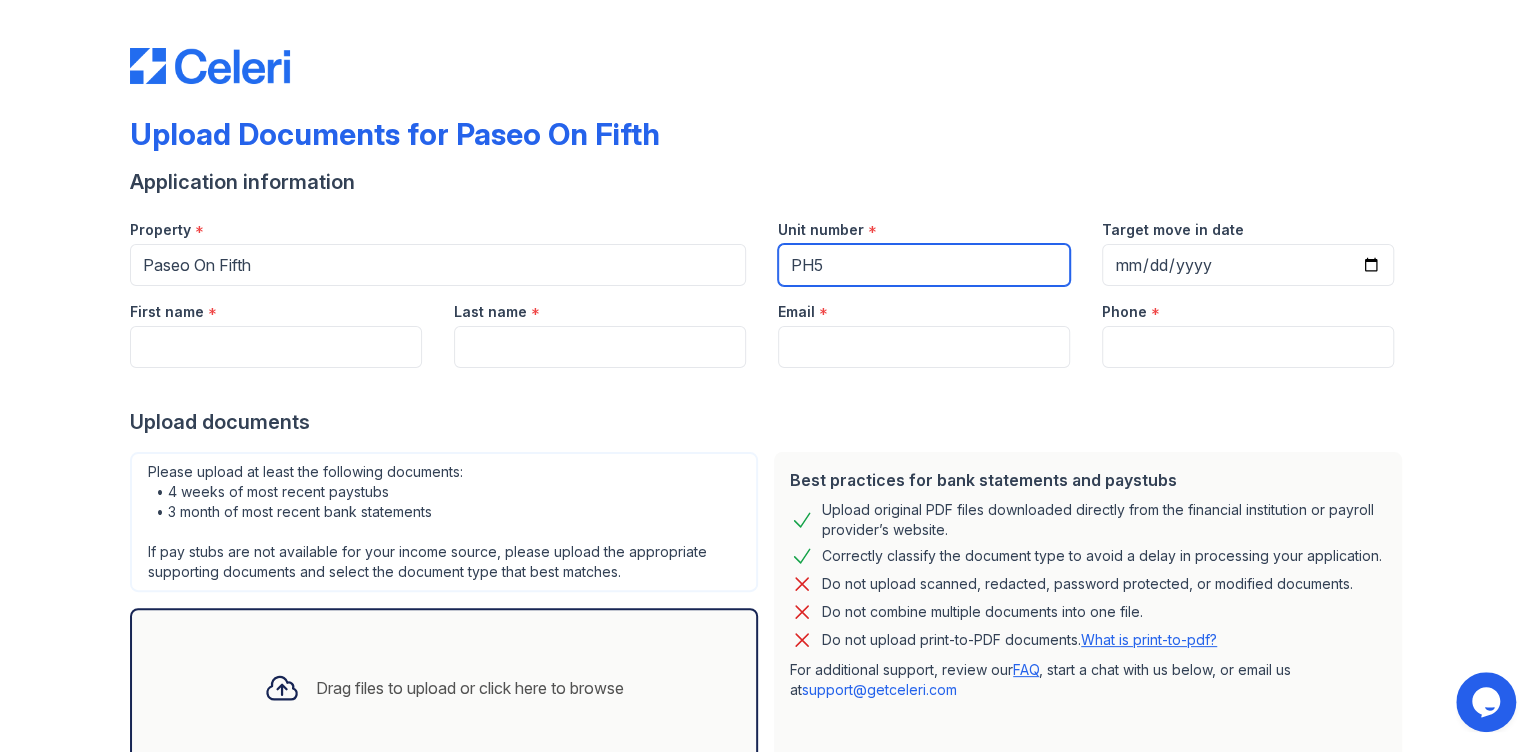 type on "PH5" 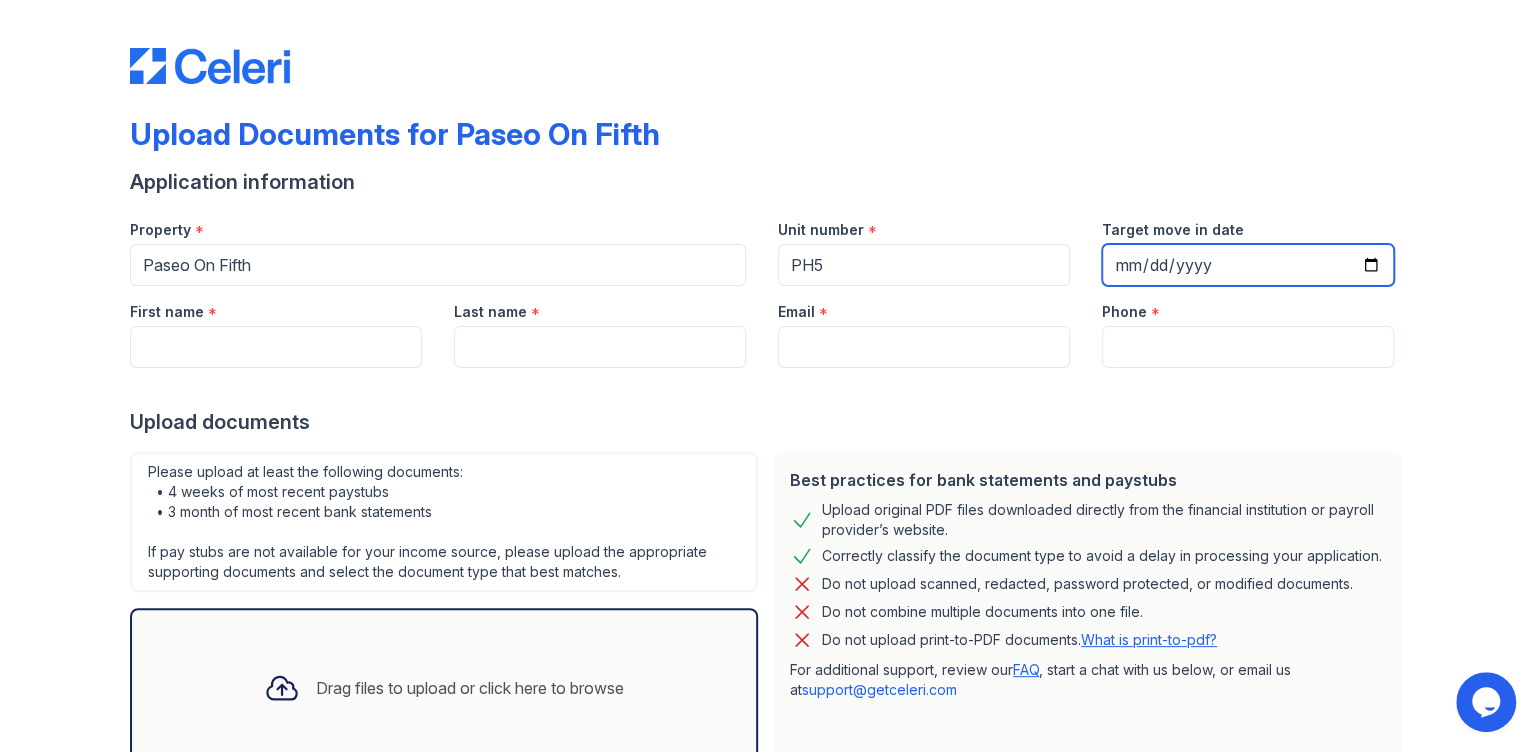 click on "Target move in date" at bounding box center [1248, 265] 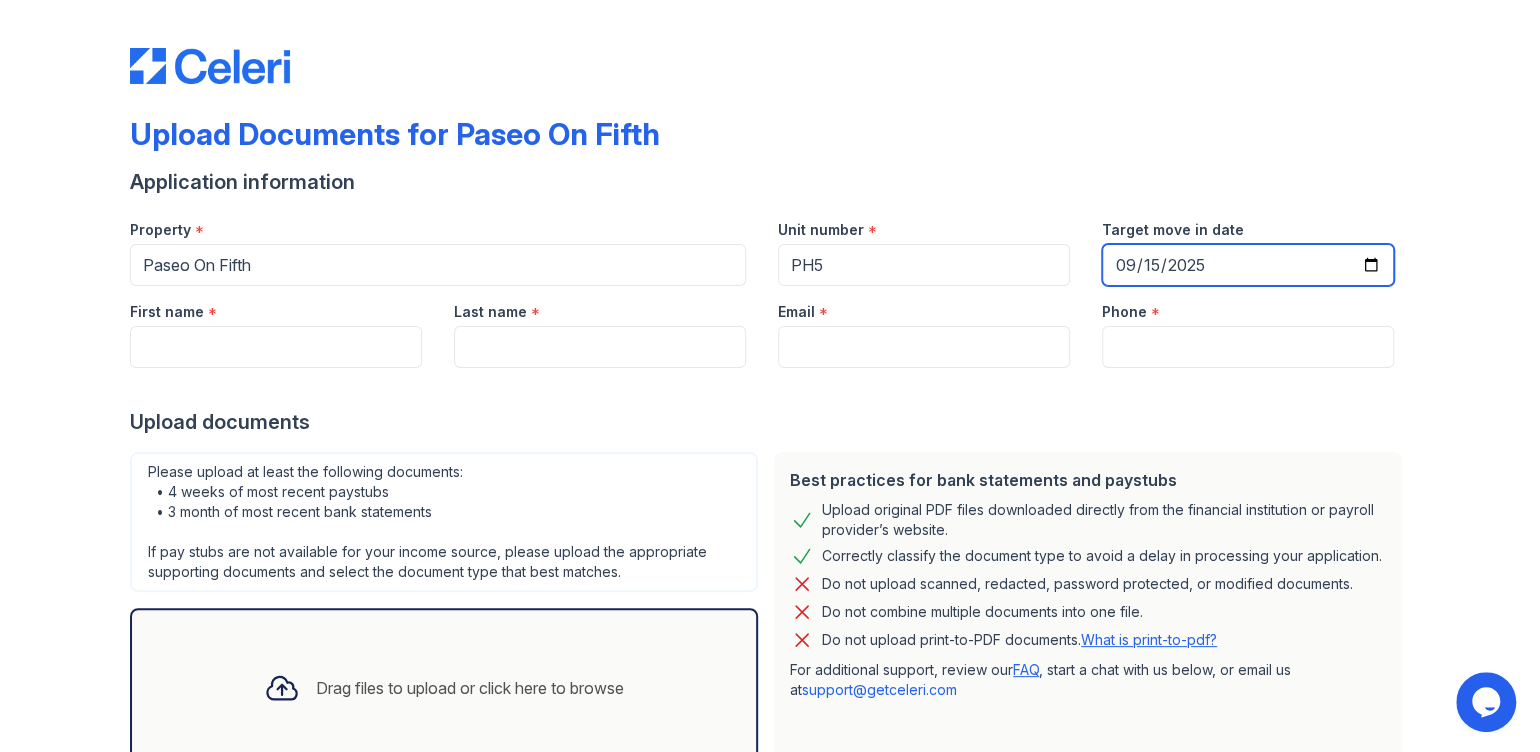 type on "2025-09-15" 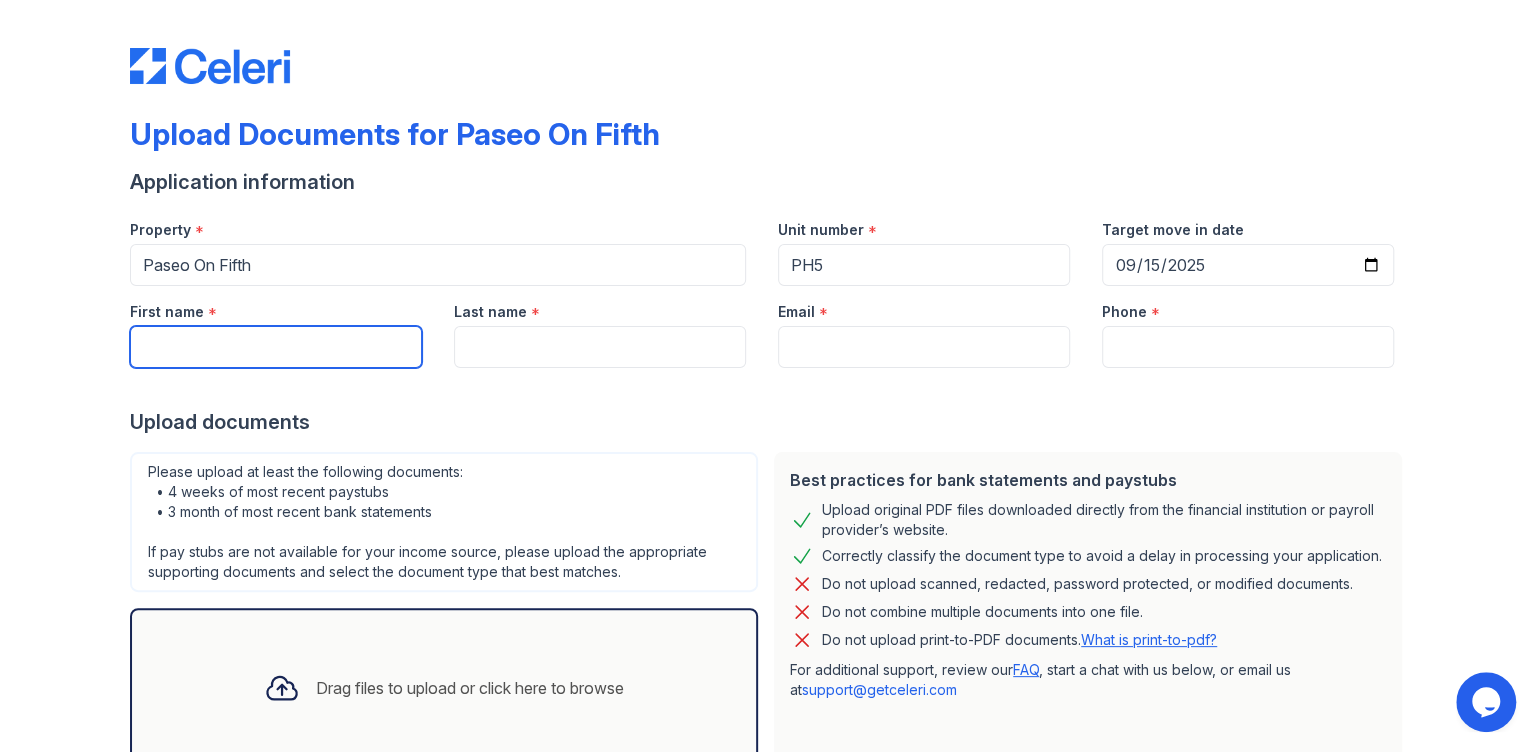 click on "First name" at bounding box center (276, 347) 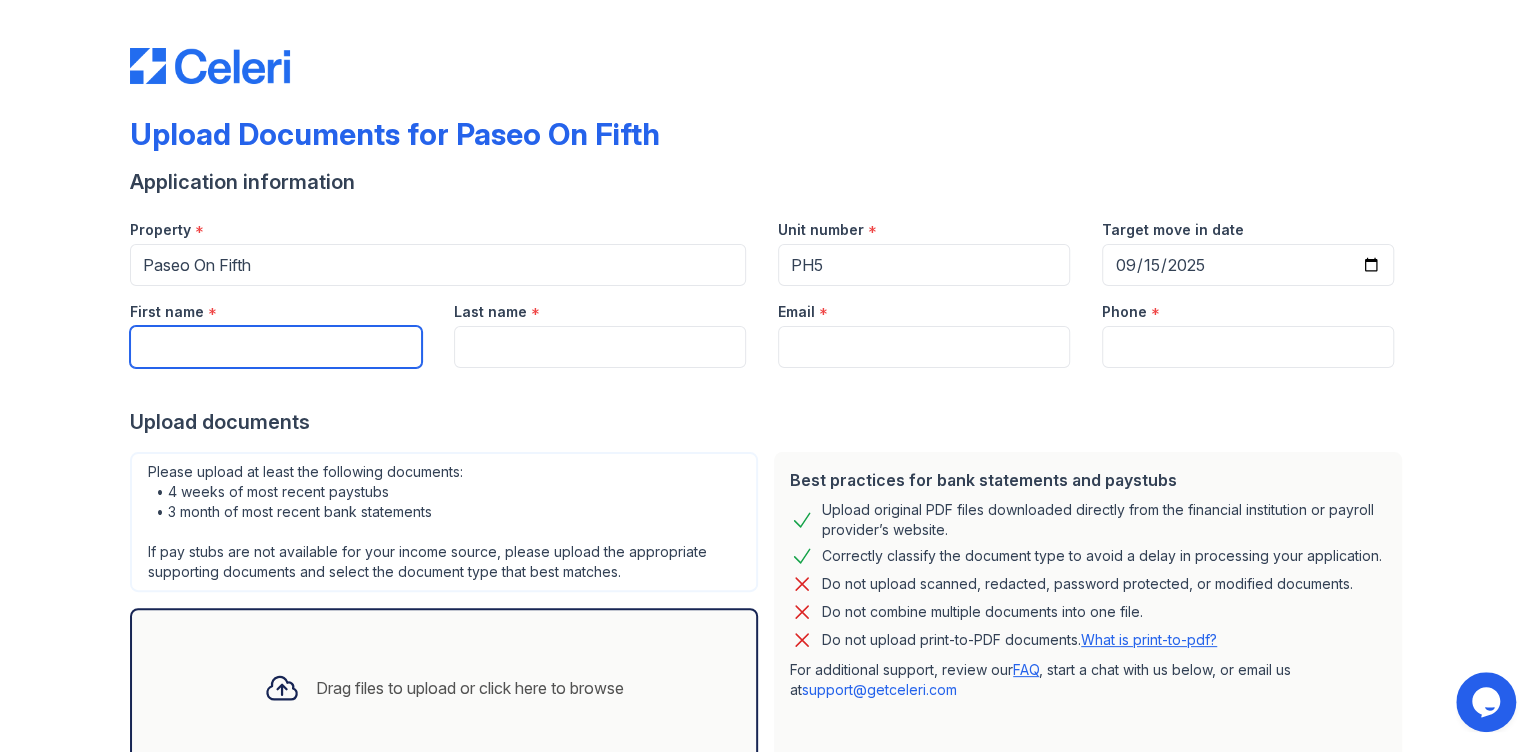 type on "[FIRST]" 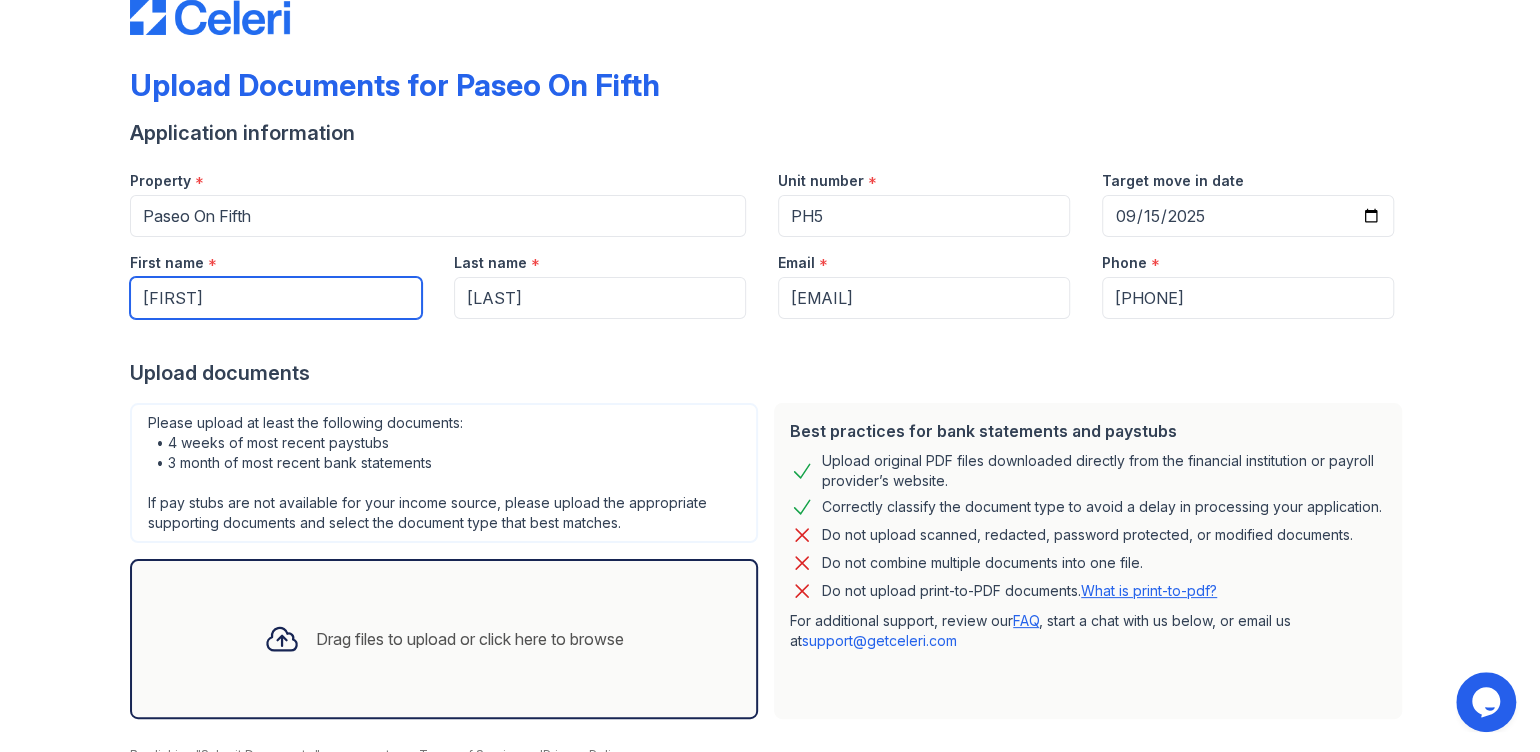 scroll, scrollTop: 138, scrollLeft: 0, axis: vertical 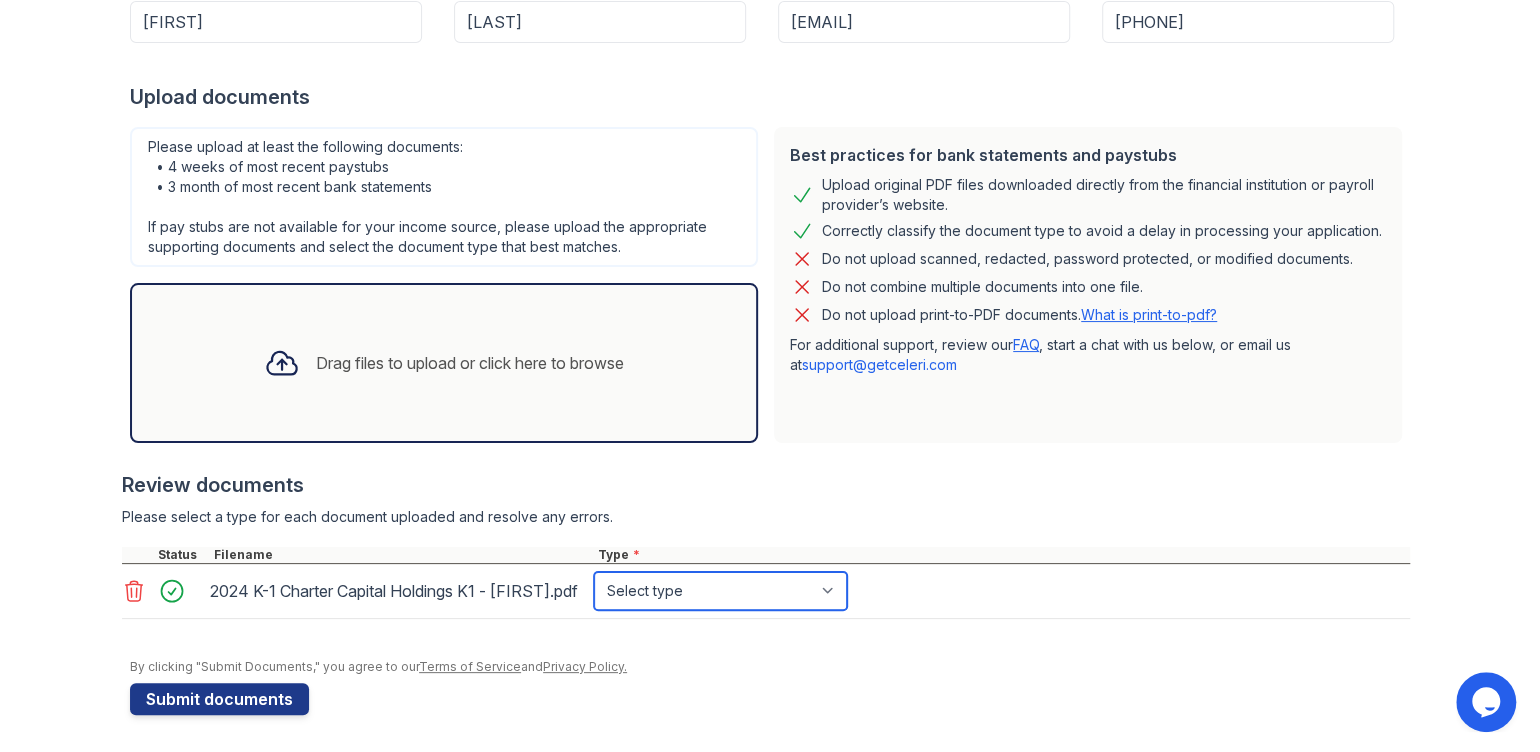 click on "Select type
Paystub
Bank Statement
Offer Letter
Tax Documents
Benefit Award Letter
Investment Account Statement
Other" at bounding box center [720, 591] 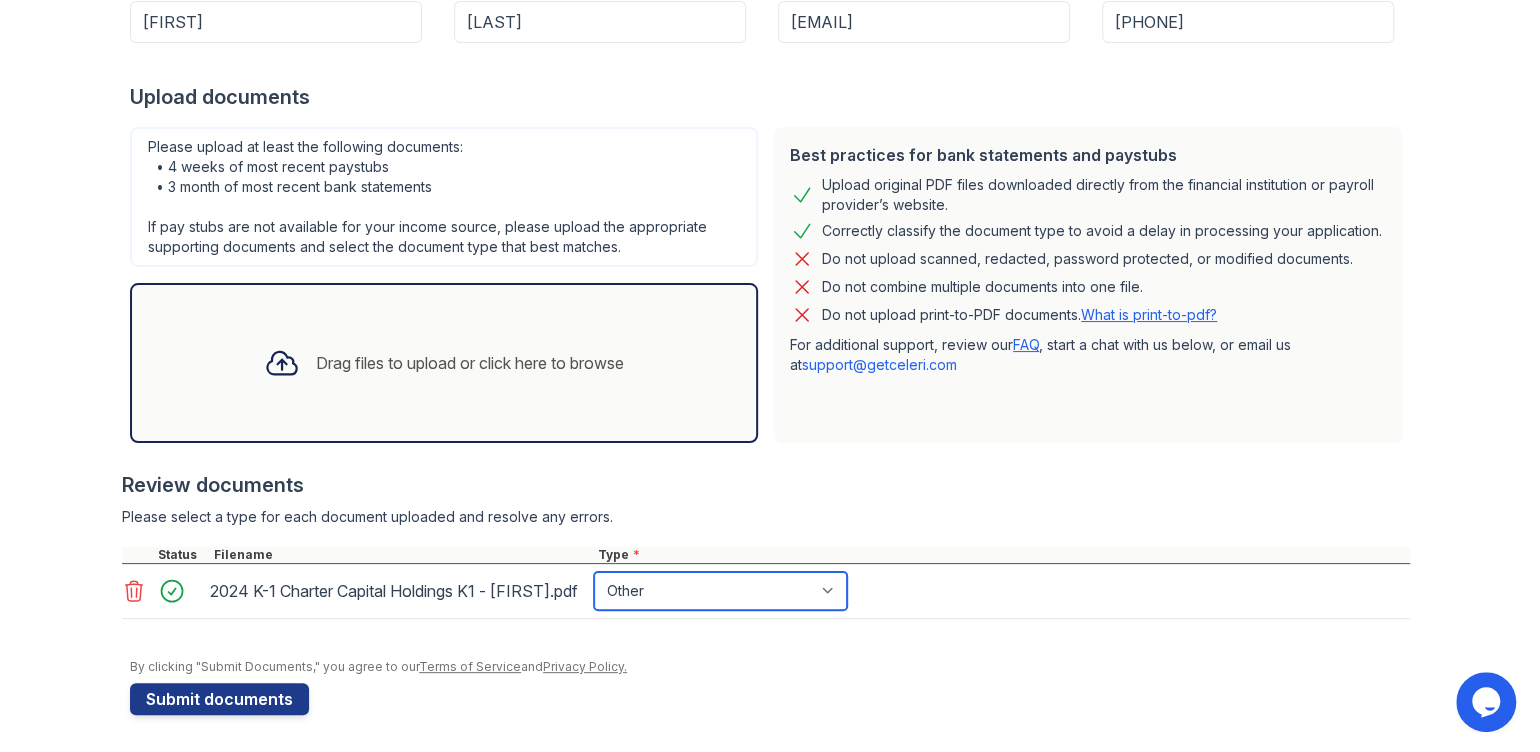 click on "Select type
Paystub
Bank Statement
Offer Letter
Tax Documents
Benefit Award Letter
Investment Account Statement
Other" at bounding box center [720, 591] 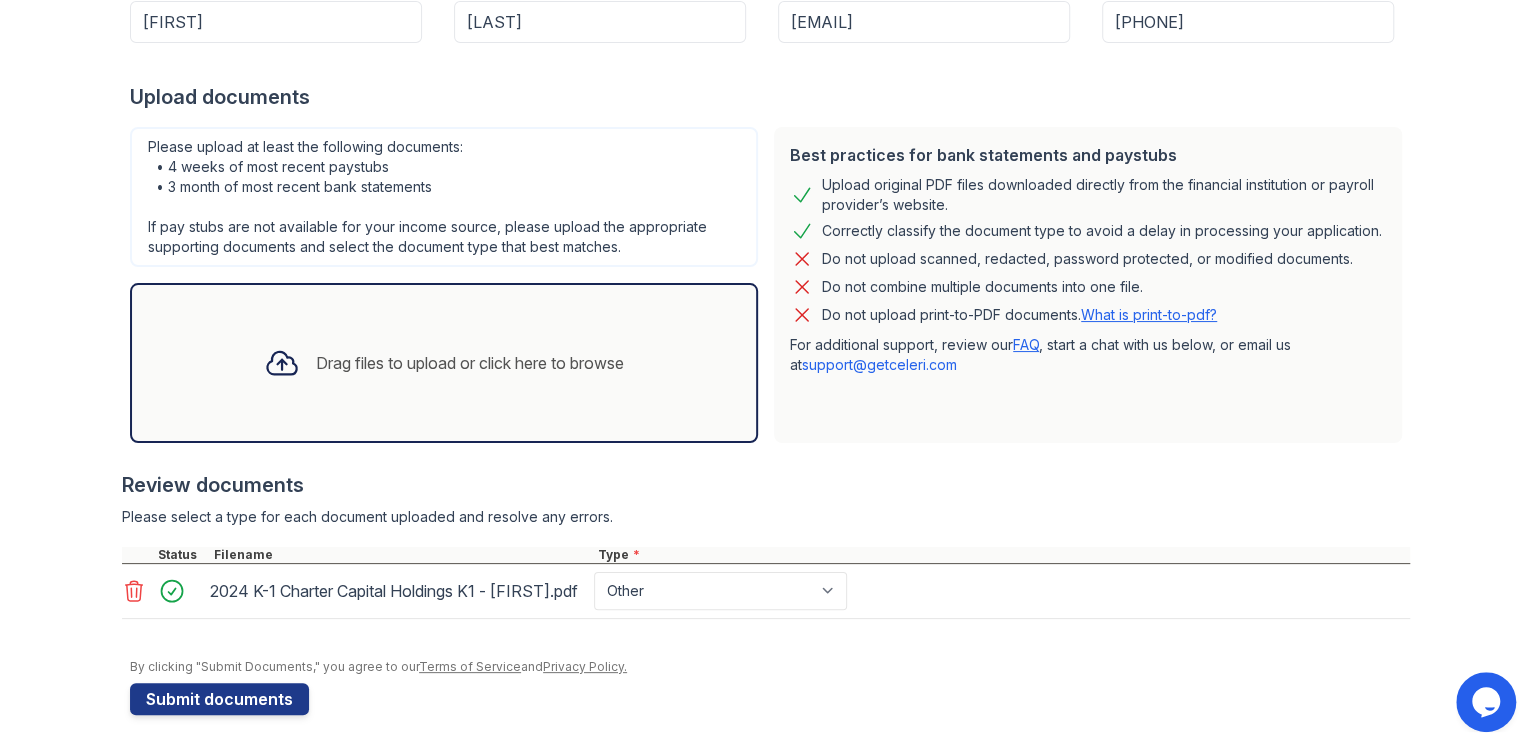 click on "Application information
Property
*
Paseo On Fifth
Unit number
*
PH5
Target move in date
2025-09-15
First name
*
[FIRST]
Last name
*
[LAST]
Email
*
[EMAIL]
Phone
*
[PHONE]
Upload documents
Best practices for bank statements and paystubs
Upload original PDF files downloaded directly from the financial institution or payroll provider’s website.
Correctly classify the document type to avoid a delay in processing your application.
Do not upload scanned, redacted, password protected, or modified documents.
Do not combine multiple documents into one file.
Do not upload print-to-PDF documents.
What is print-to-pdf?
For additional support, review our
FAQ ,
start a chat with us below, or email us at
[EMAIL]" at bounding box center (770, 279) 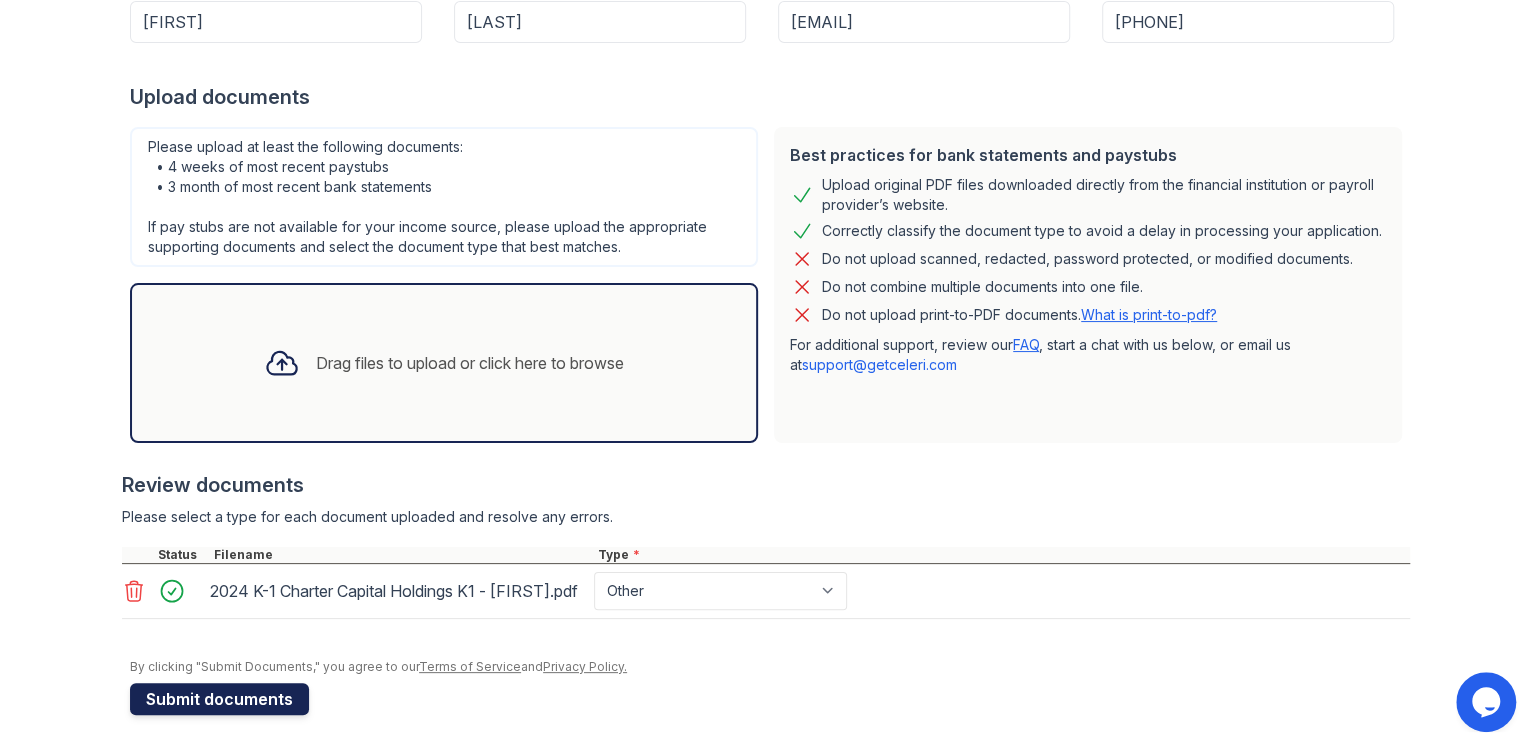 click on "Submit documents" at bounding box center [219, 699] 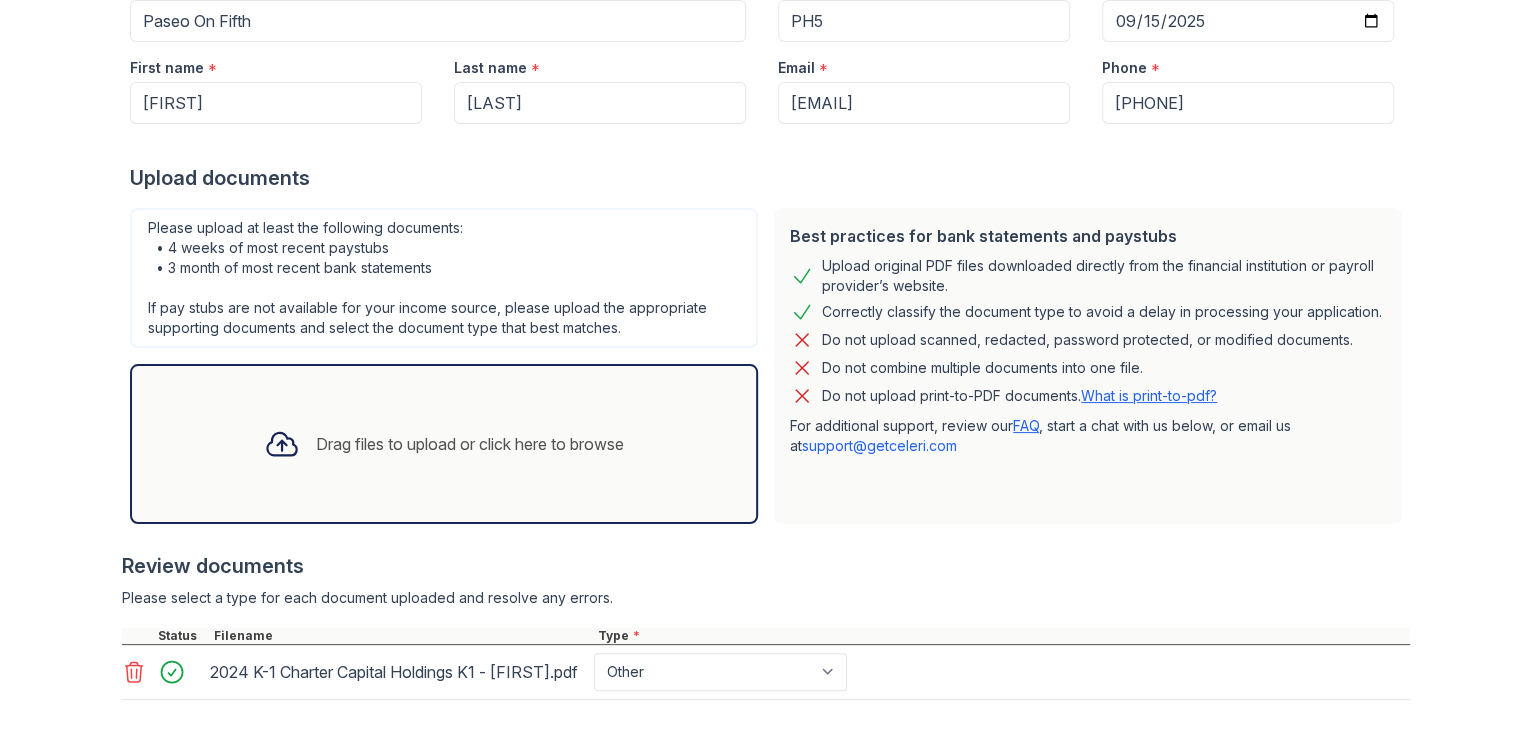 scroll, scrollTop: 445, scrollLeft: 0, axis: vertical 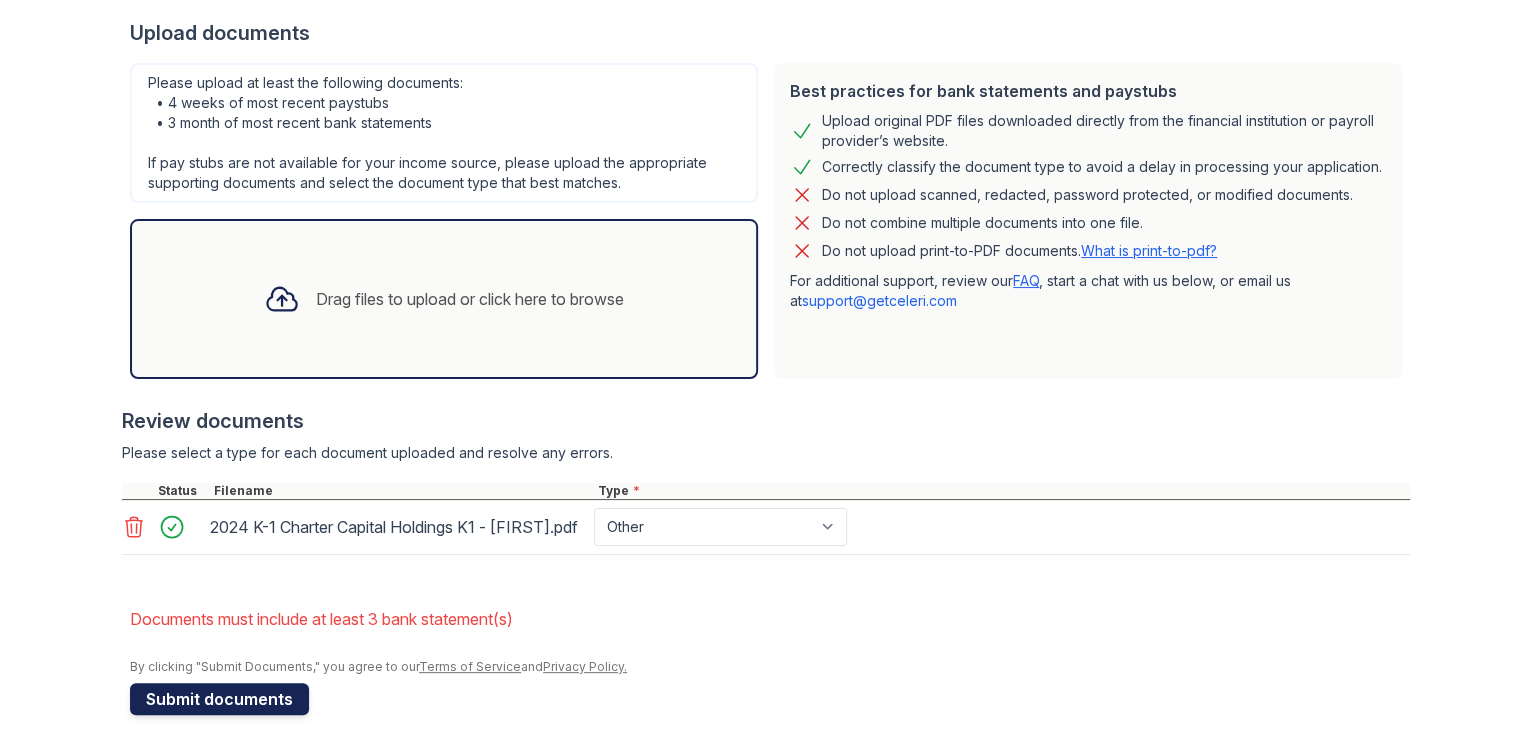 click on "Submit documents" at bounding box center [219, 699] 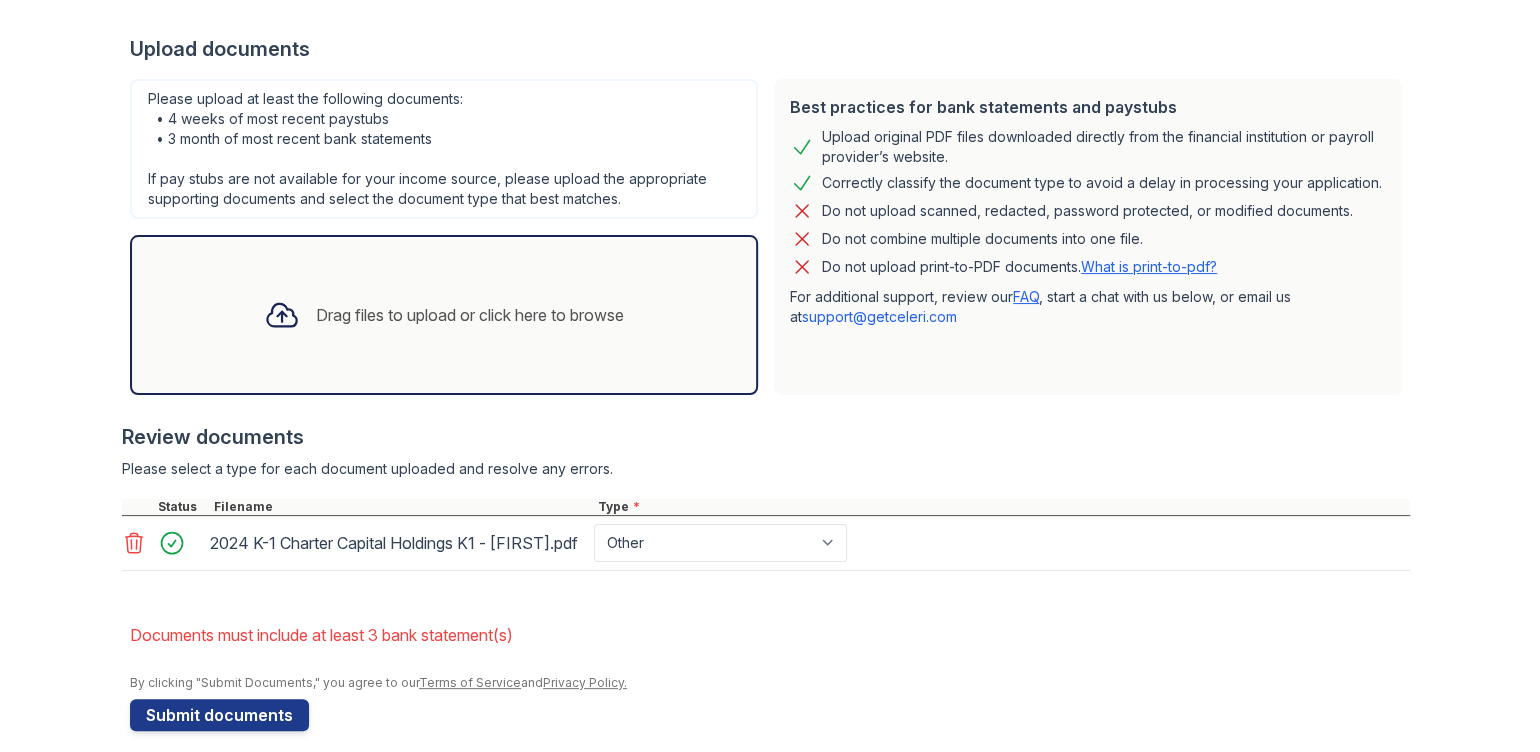 scroll, scrollTop: 445, scrollLeft: 0, axis: vertical 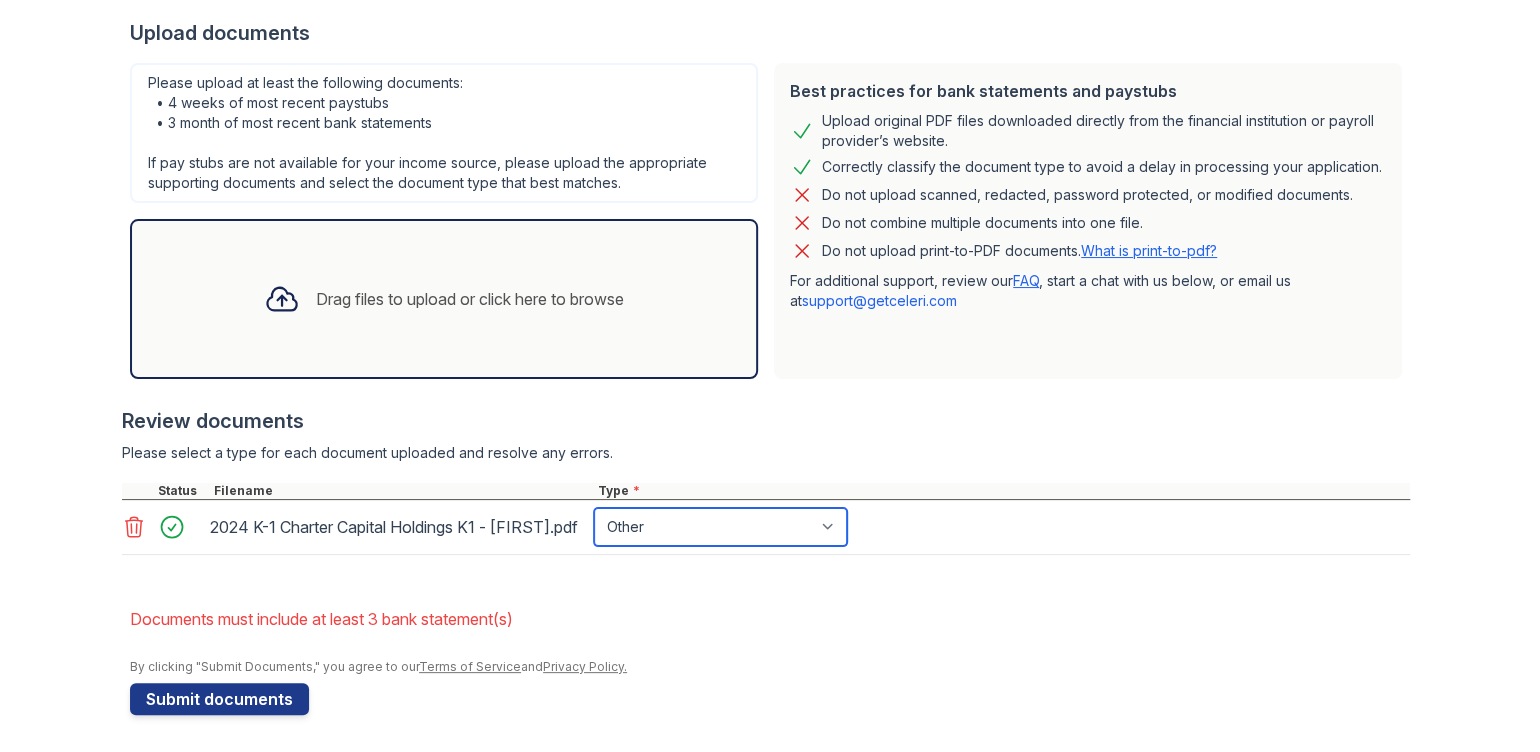 click on "Paystub
Bank Statement
Offer Letter
Tax Documents
Benefit Award Letter
Investment Account Statement
Other" at bounding box center (720, 527) 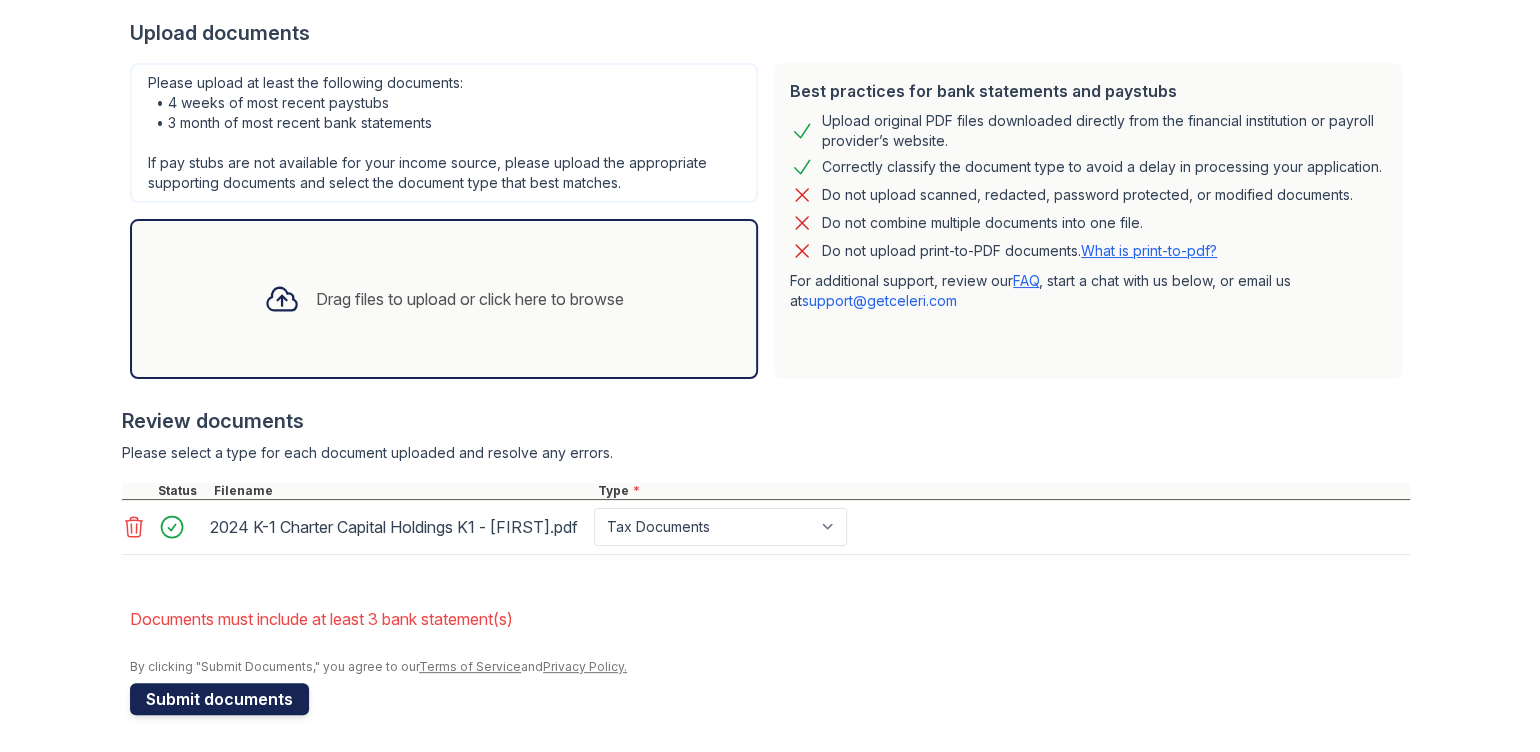 click on "Submit documents" at bounding box center (219, 699) 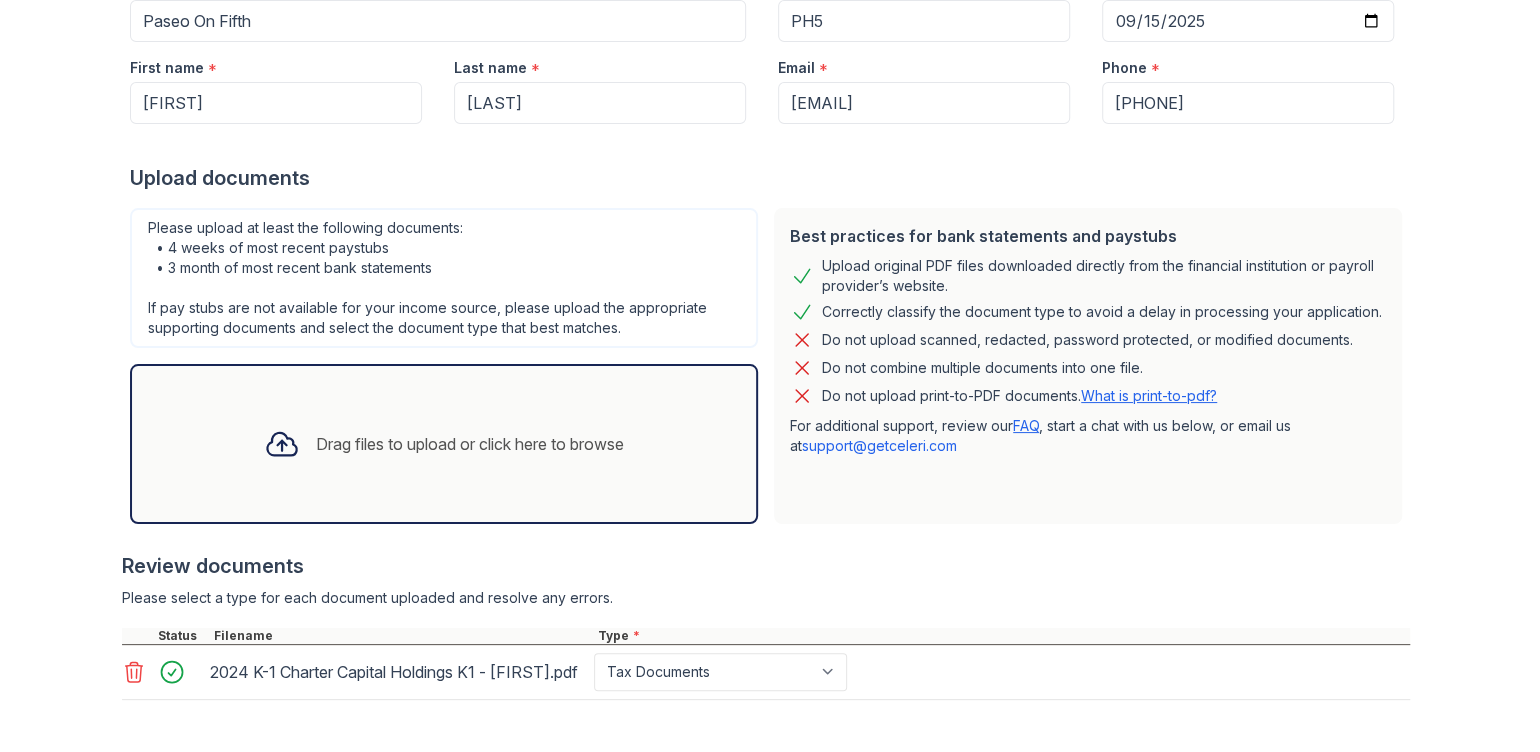 scroll, scrollTop: 445, scrollLeft: 0, axis: vertical 